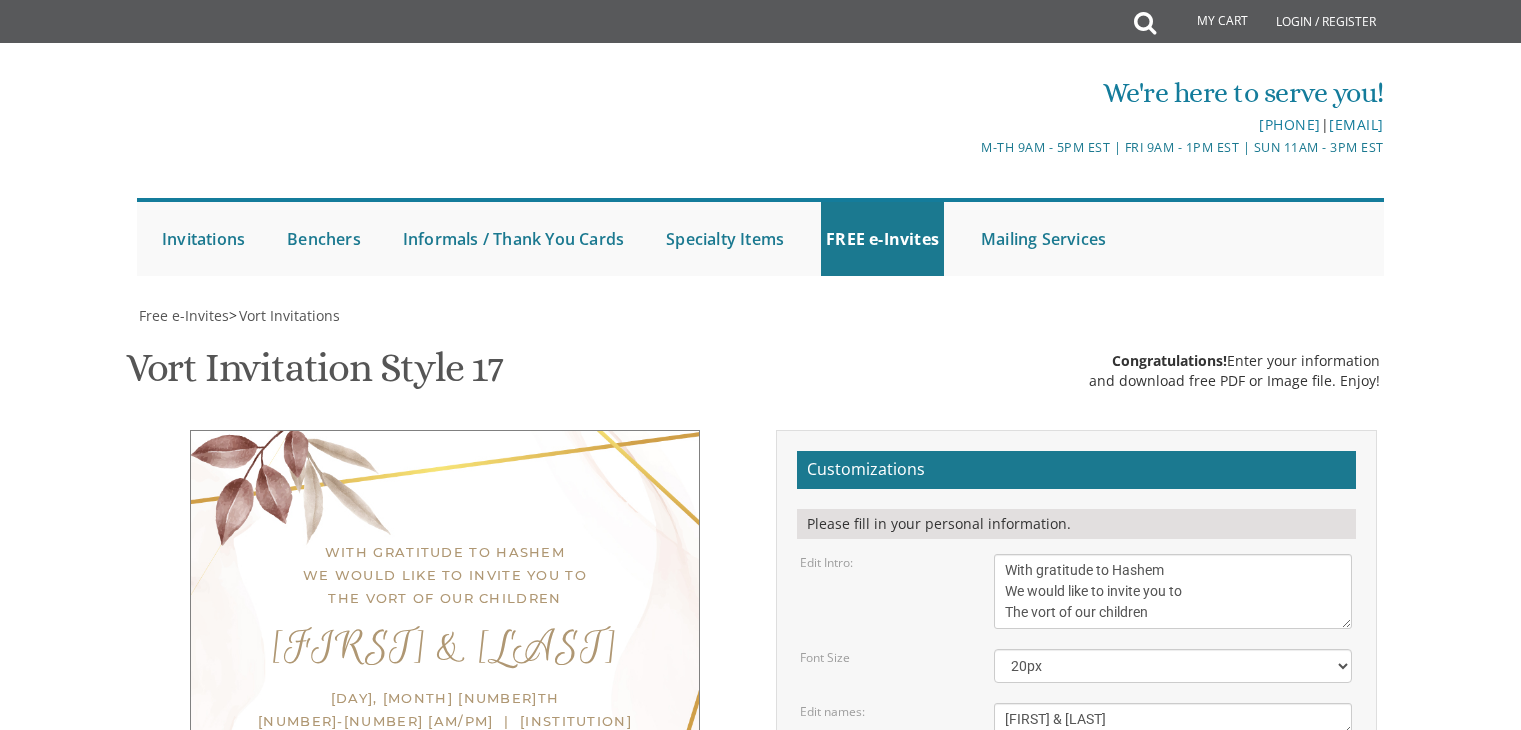 scroll, scrollTop: 0, scrollLeft: 0, axis: both 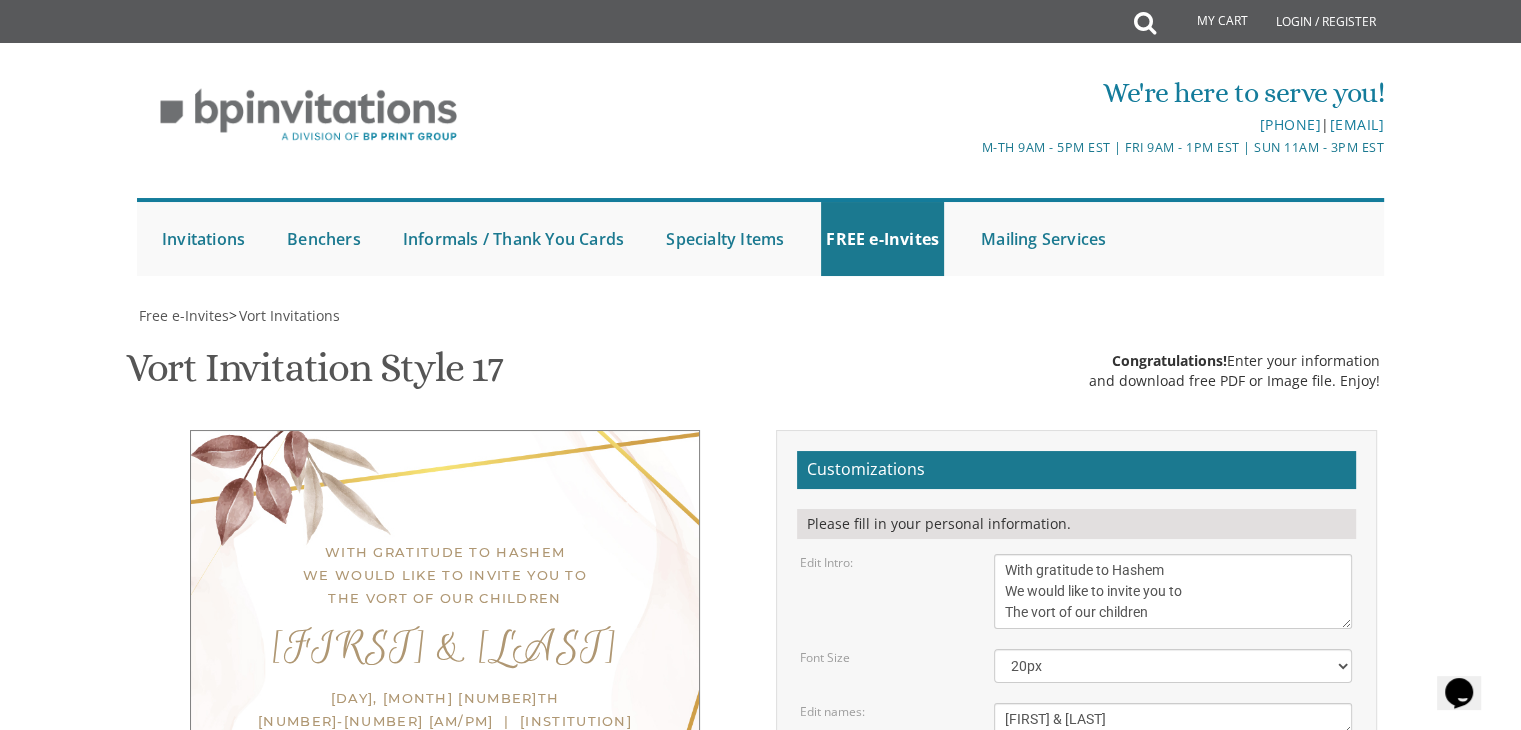 click on "[FIRST] & [LAST]" at bounding box center (1173, 719) 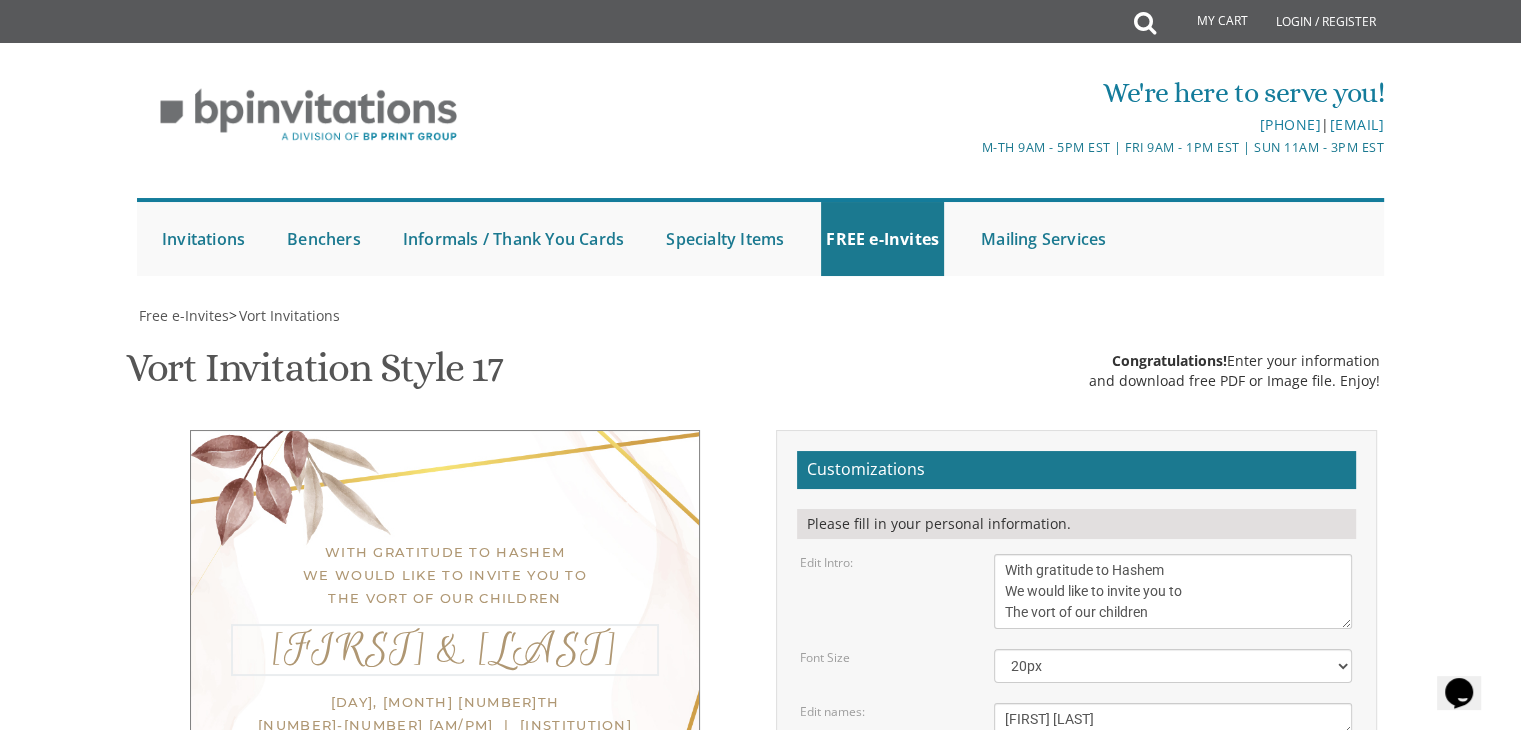 scroll, scrollTop: 15, scrollLeft: 0, axis: vertical 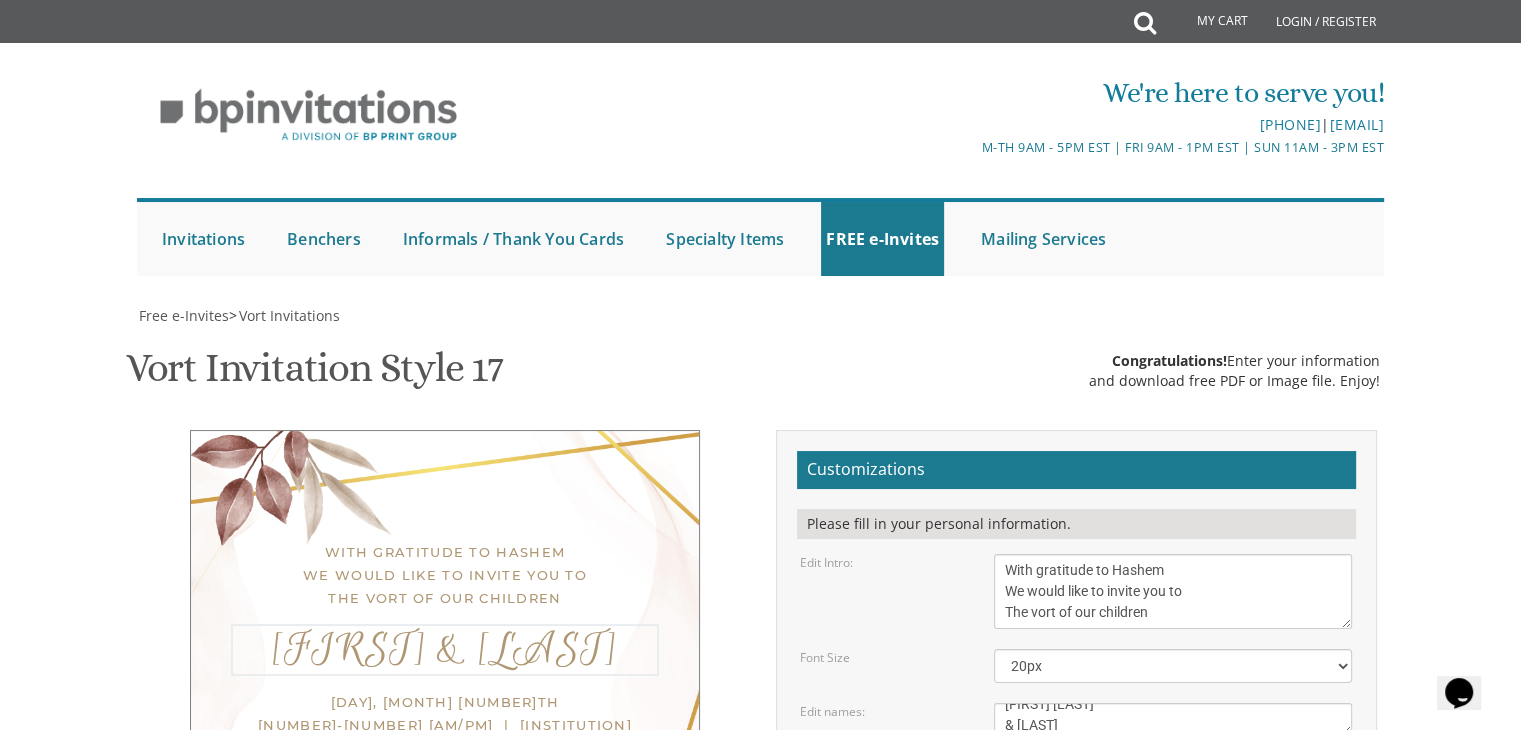 click on "[FIRST] & [LAST]" at bounding box center (1173, 719) 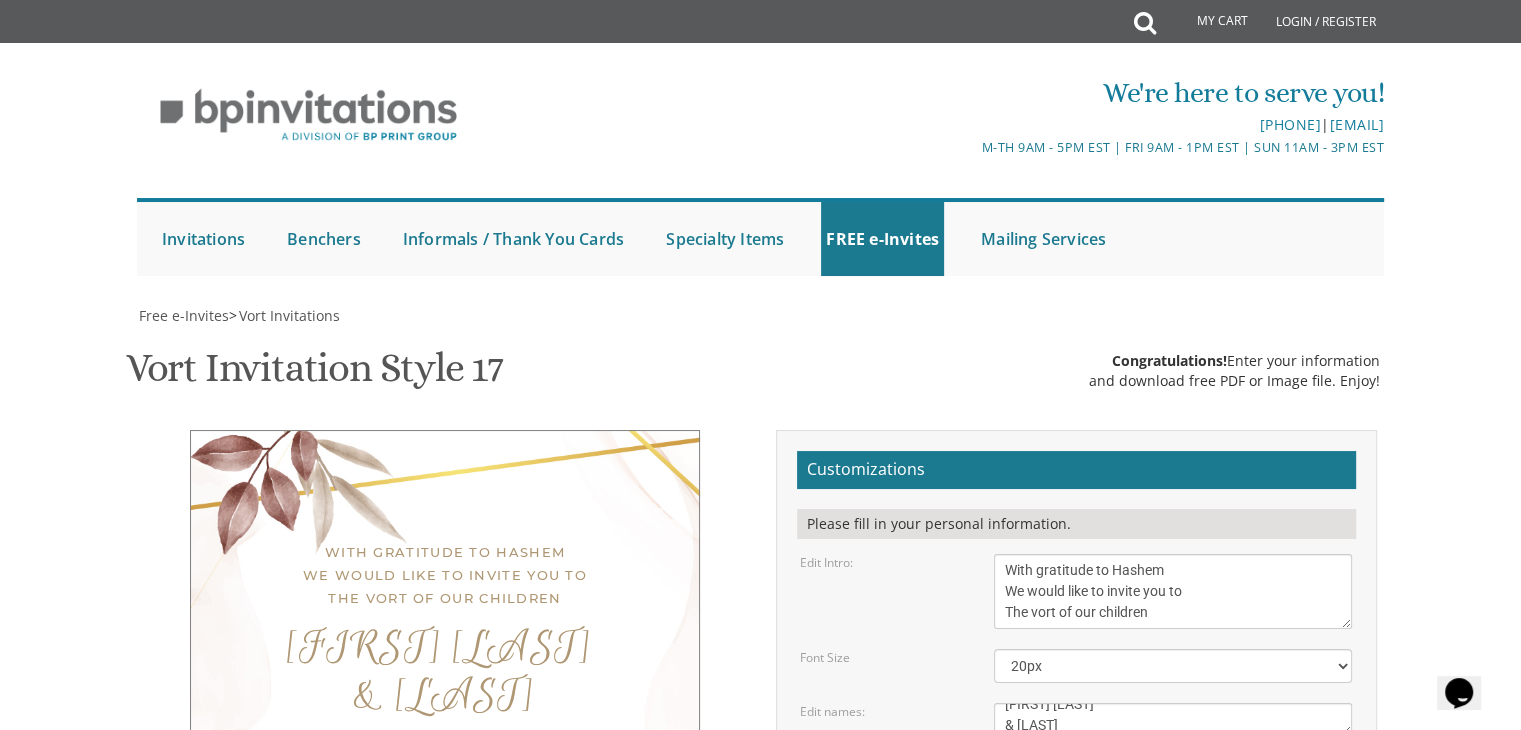 click on "[NUMBER] [STREET]  |  [CITY], [STATE]
[FIRST] and [FIRST] [LAST]
[FIRST] and [FIRST] [LAST]" at bounding box center (445, 717) 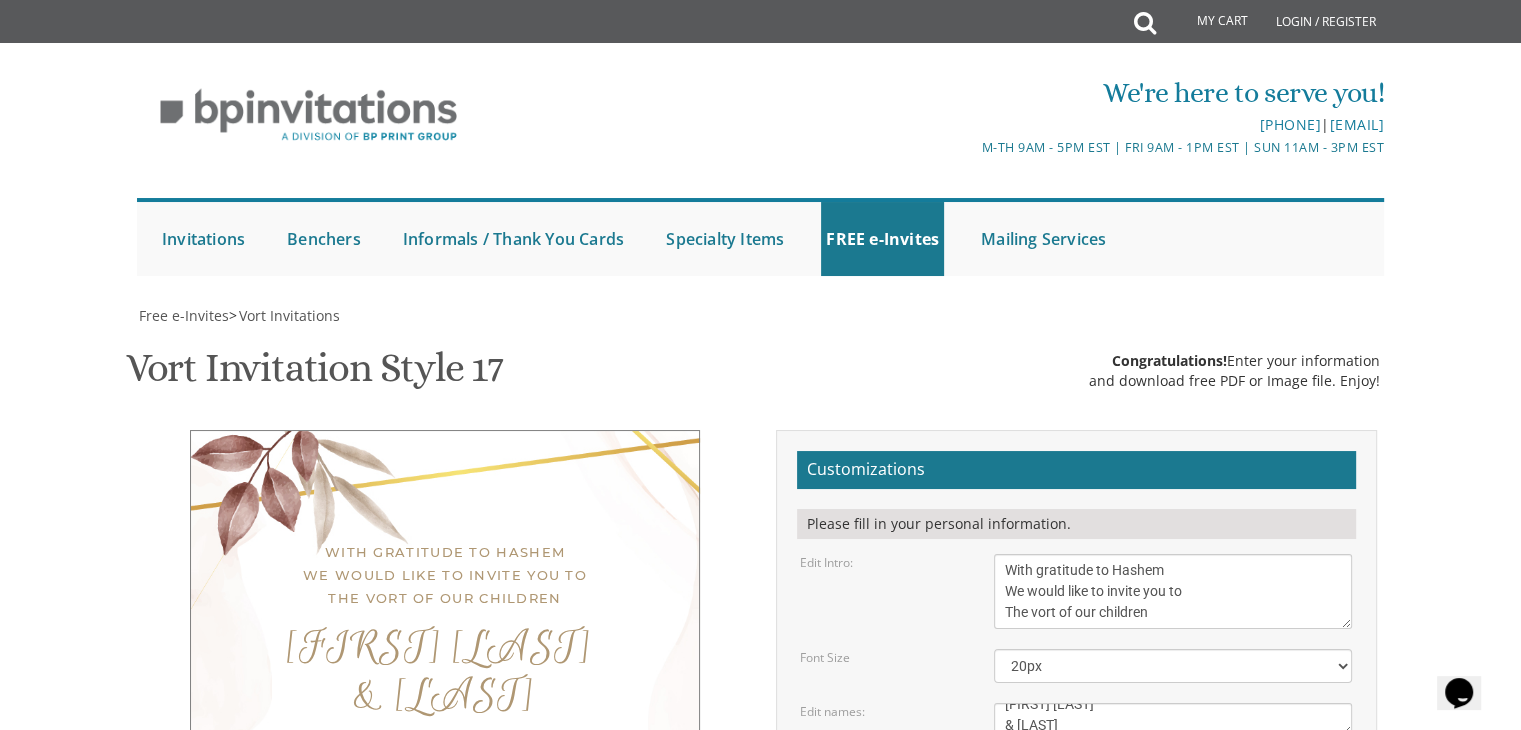click on "[DAY], [MONTH] [NUMBER]th
[NUMBER]-[NUMBER] [AM/PM]  |  [INSTITUTION]
[NUMBER] [STREET]  |  [CITY], [STATE]" at bounding box center [1173, 793] 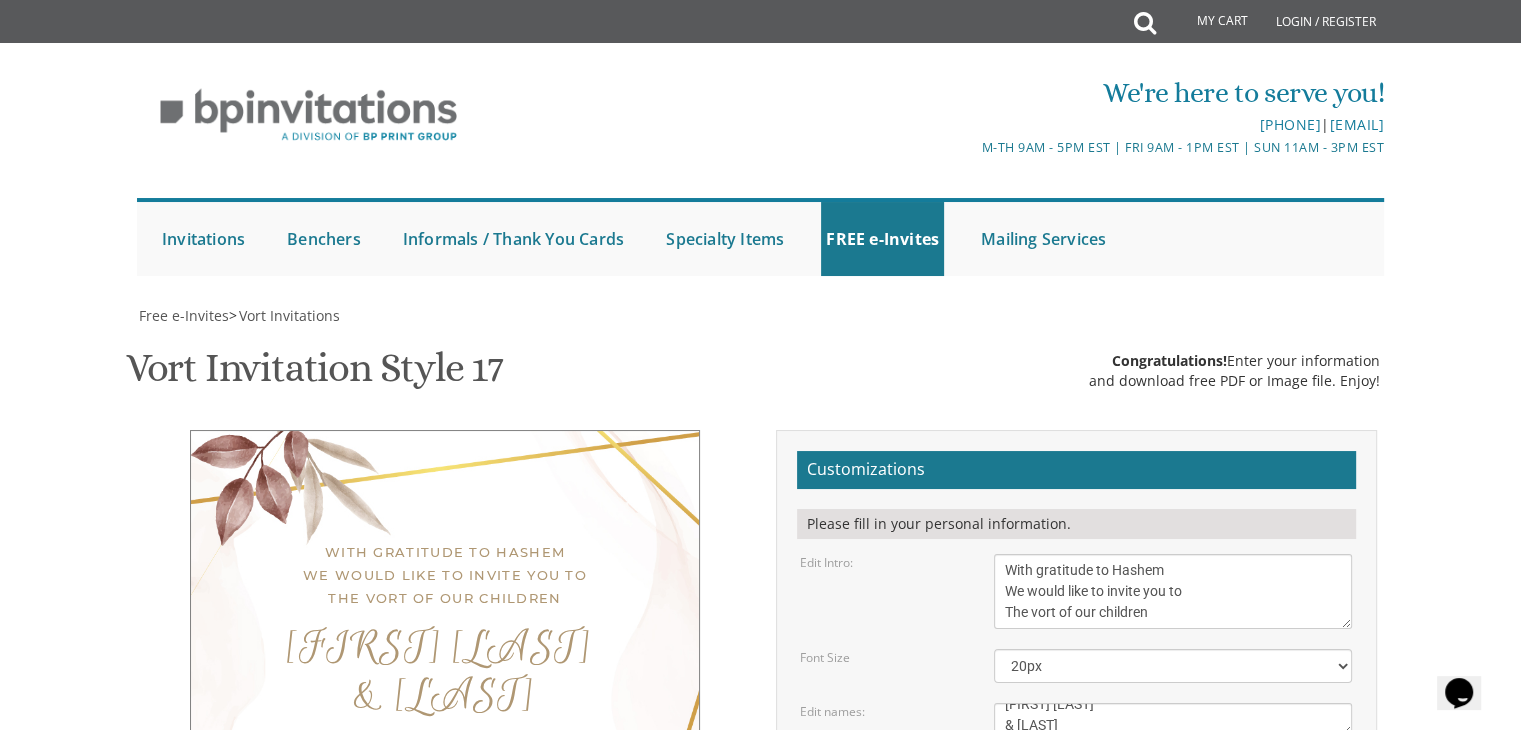 click on "[DAY], [MONTH] [NUMBER]th
[NUMBER]-[NUMBER] [AM/PM]  |  [INSTITUTION]
[NUMBER] [STREET]  |  [CITY], [STATE]" at bounding box center [1173, 793] 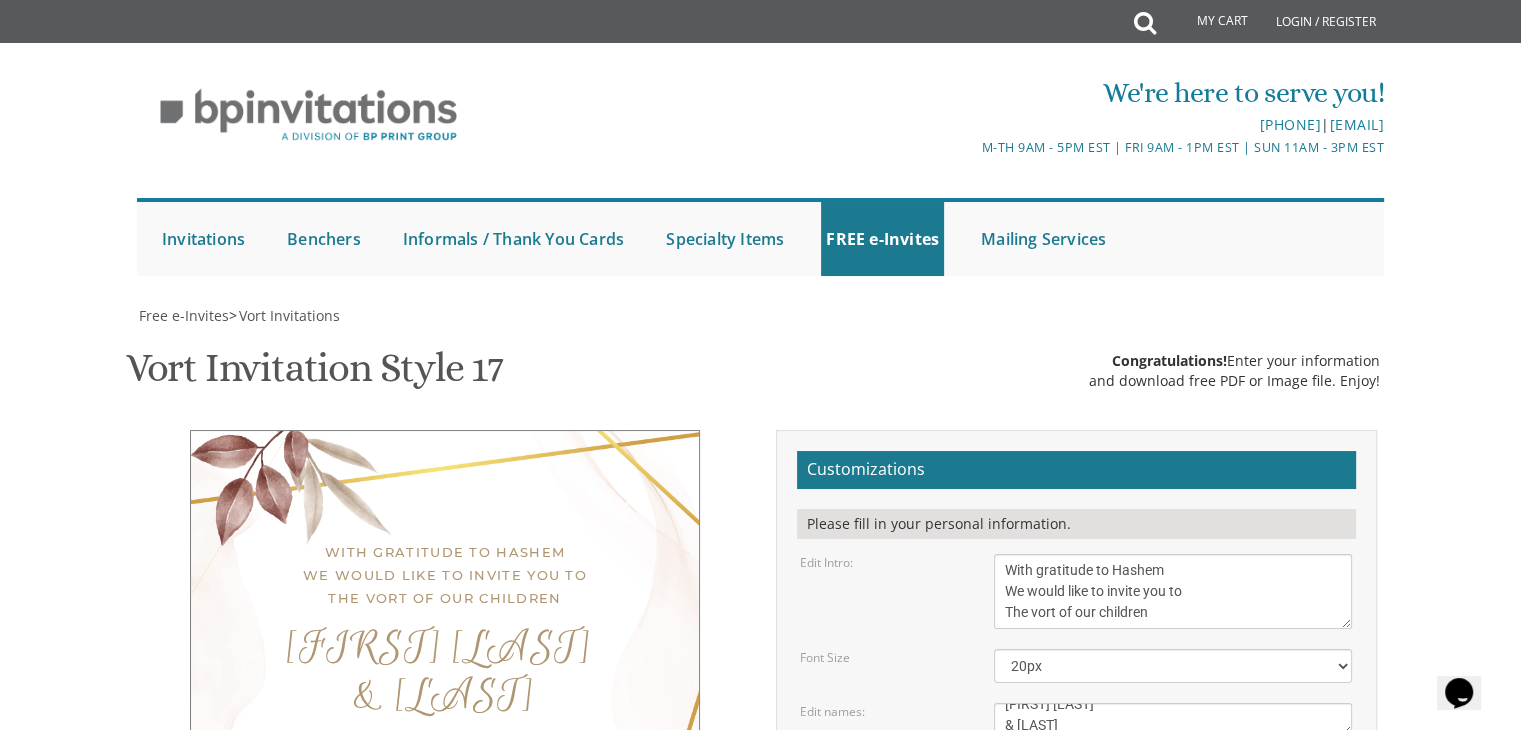 click on "[DAY], [MONTH] [NUMBER]th
[NUMBER]-[NUMBER] [AM/PM]  |  [INSTITUTION]
[NUMBER] [STREET]  |  [CITY], [STATE]" at bounding box center [1173, 793] 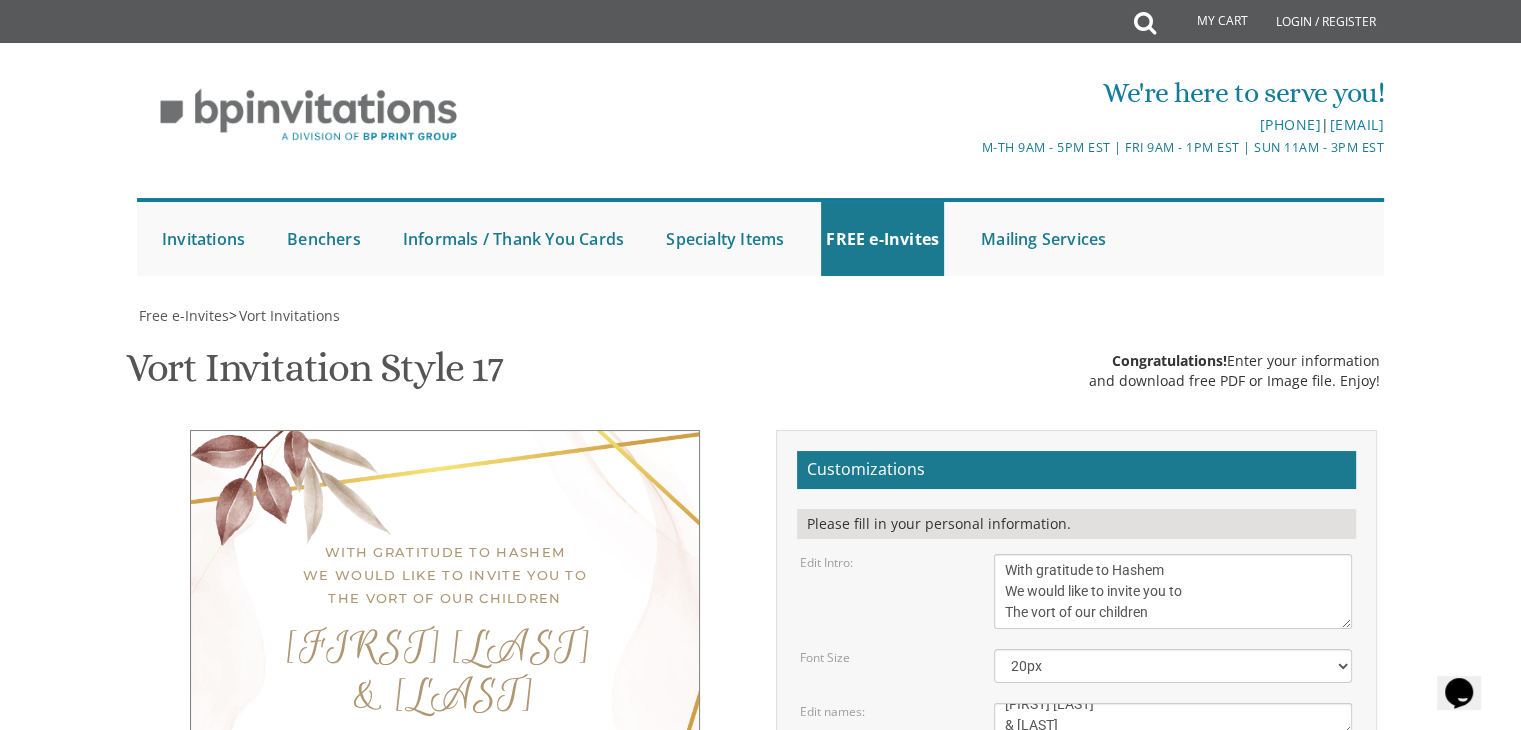 click on "[DAY], [MONTH] [NUMBER]th
[NUMBER]-[NUMBER] [AM/PM]  |  [INSTITUTION]
[NUMBER] [STREET]  |  [CITY], [STATE]" at bounding box center (1173, 793) 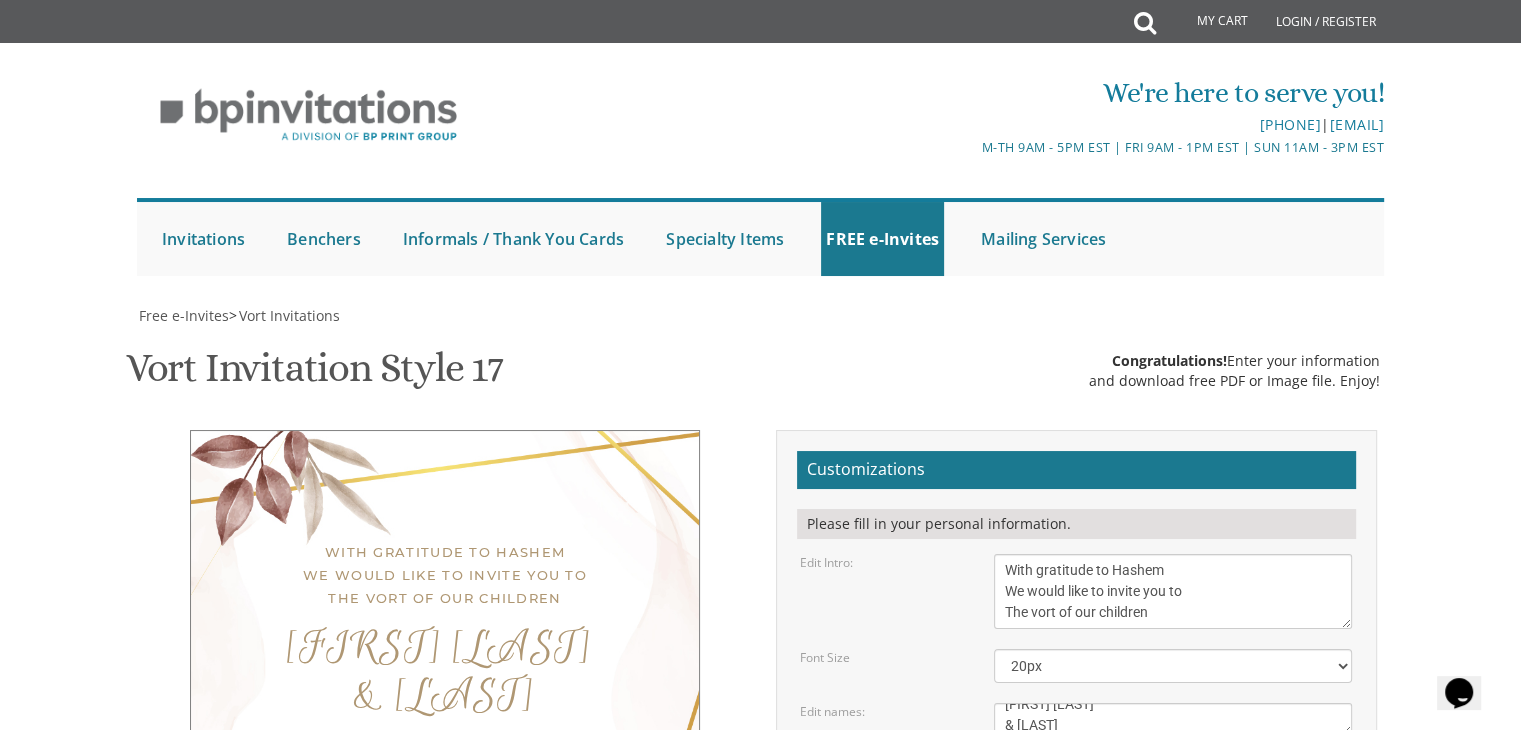 click on "[DAY], [MONTH] [NUMBER]th
[NUMBER]-[NUMBER] [AM/PM]  |  [INSTITUTION]
[NUMBER] [STREET]  |  [CITY], [STATE]" at bounding box center (1173, 793) 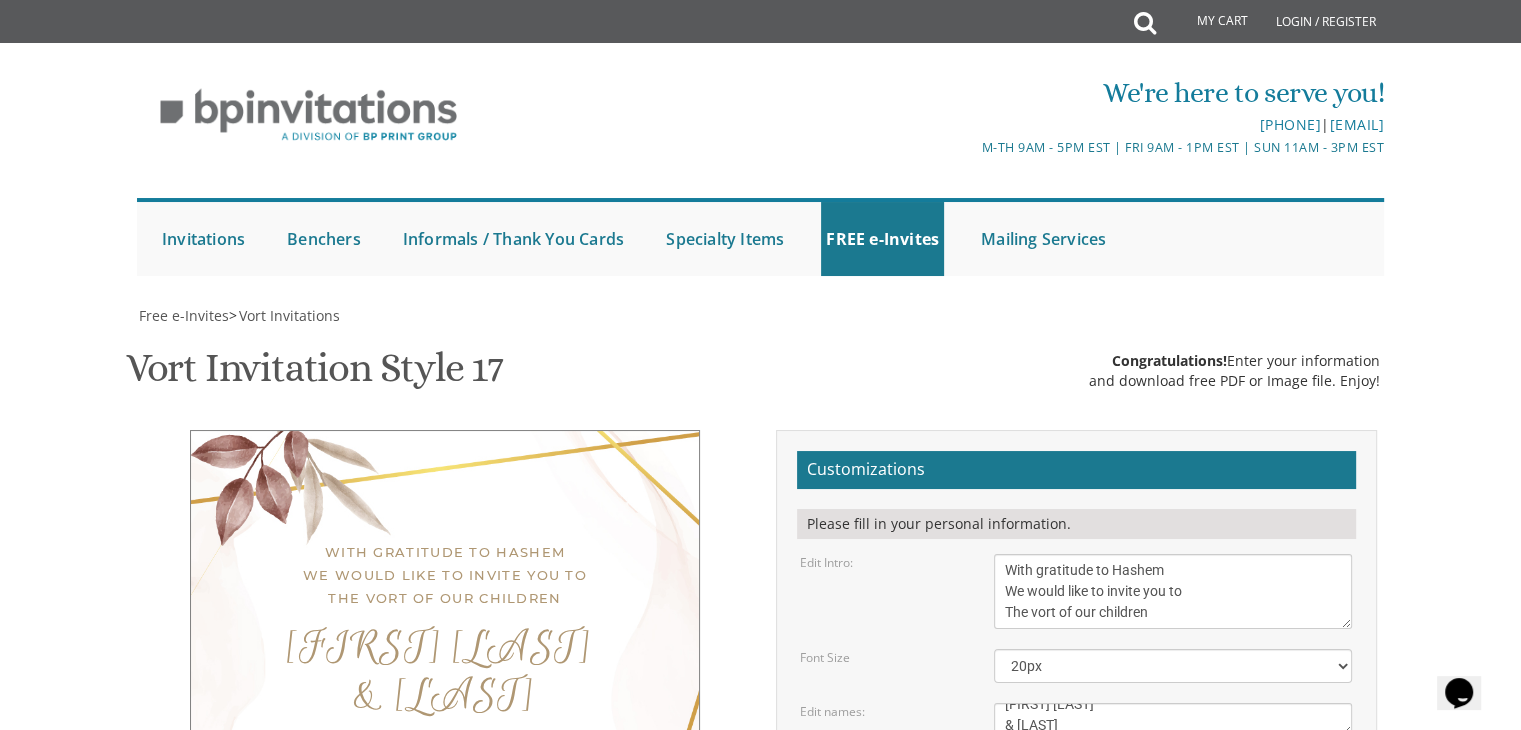 drag, startPoint x: 1225, startPoint y: 502, endPoint x: 1349, endPoint y: 503, distance: 124.004036 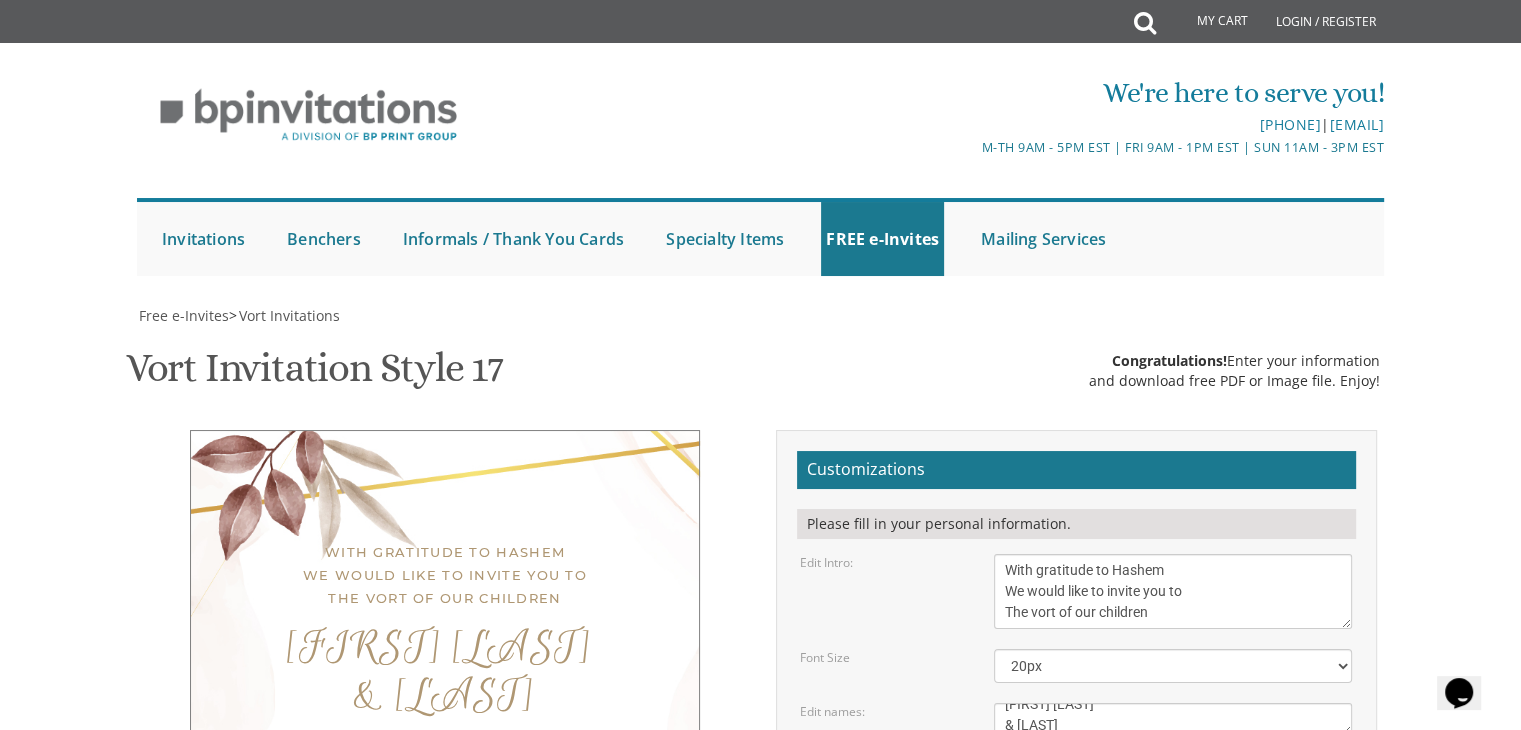 click on "[DAY], [MONTH] [NUMBER]th
[NUMBER]-[NUMBER] [AM/PM]  |  [INSTITUTION]
[NUMBER] [STREET]  |  [CITY], [STATE]" at bounding box center (1173, 793) 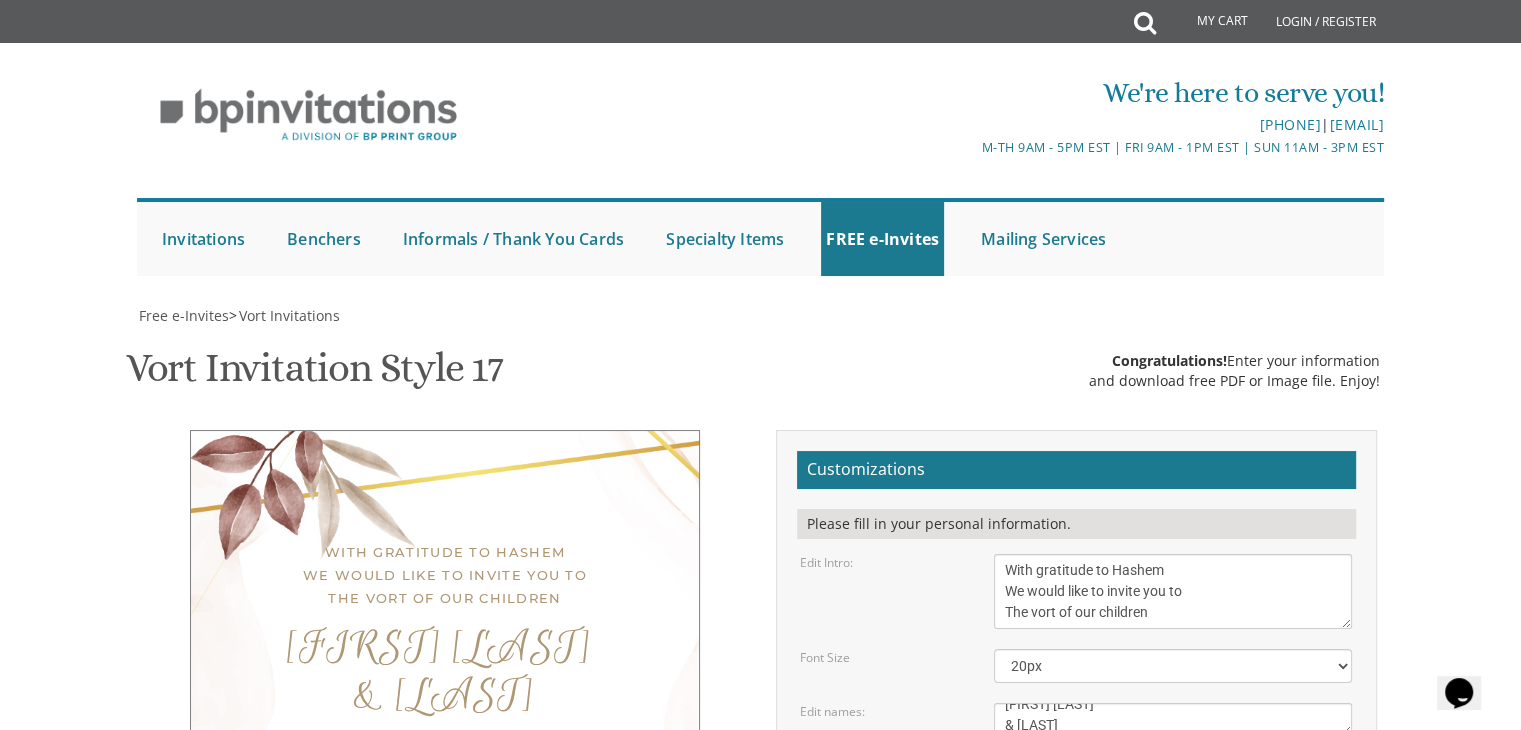 click on "Please fill in your personal information.
Edit Intro:
With gratitude to Hashem
We would like to invite you to
The vort of our children" at bounding box center (1076, 773) 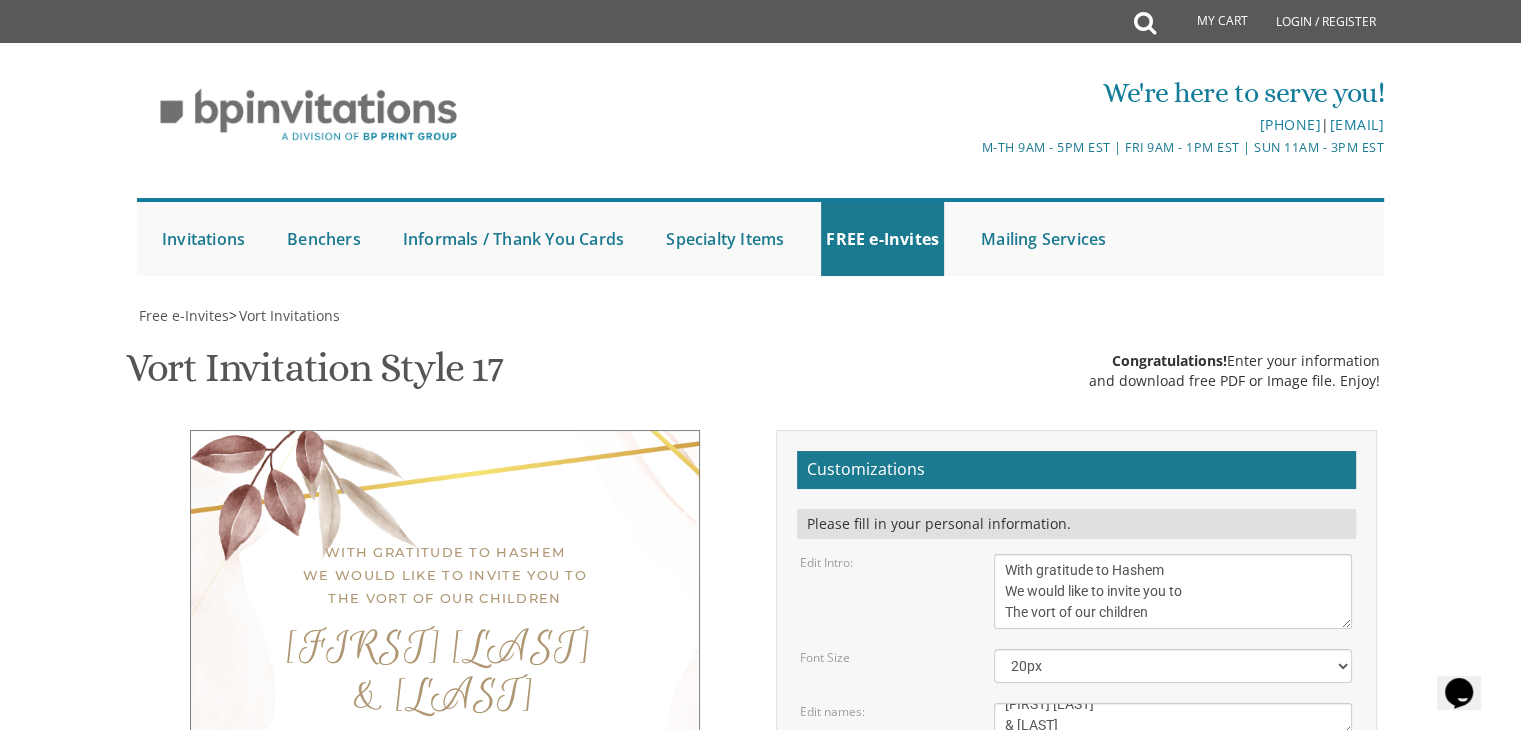 click on "[DAY], [MONTH] [NUMBER]th
[NUMBER]-[NUMBER] [AM/PM]  |  [INSTITUTION]
[NUMBER] [STREET]  |  [CITY], [STATE]" at bounding box center (1173, 793) 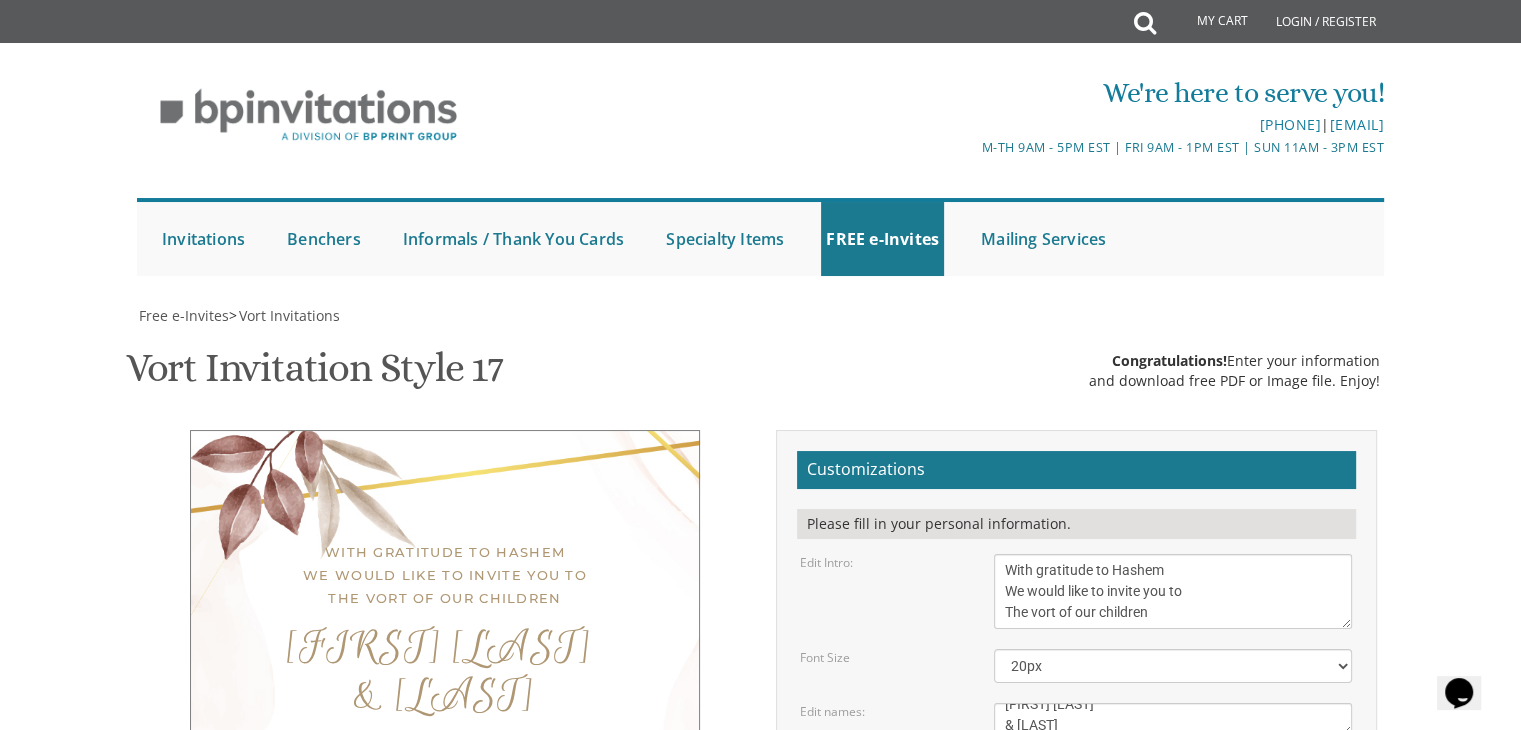 click on "Please fill in your personal information.
Please fill in your personal information.
Edit Intro:
With gratitude to Hashem
We would like to invite you to
The vort of our children
20px" at bounding box center [1076, 773] 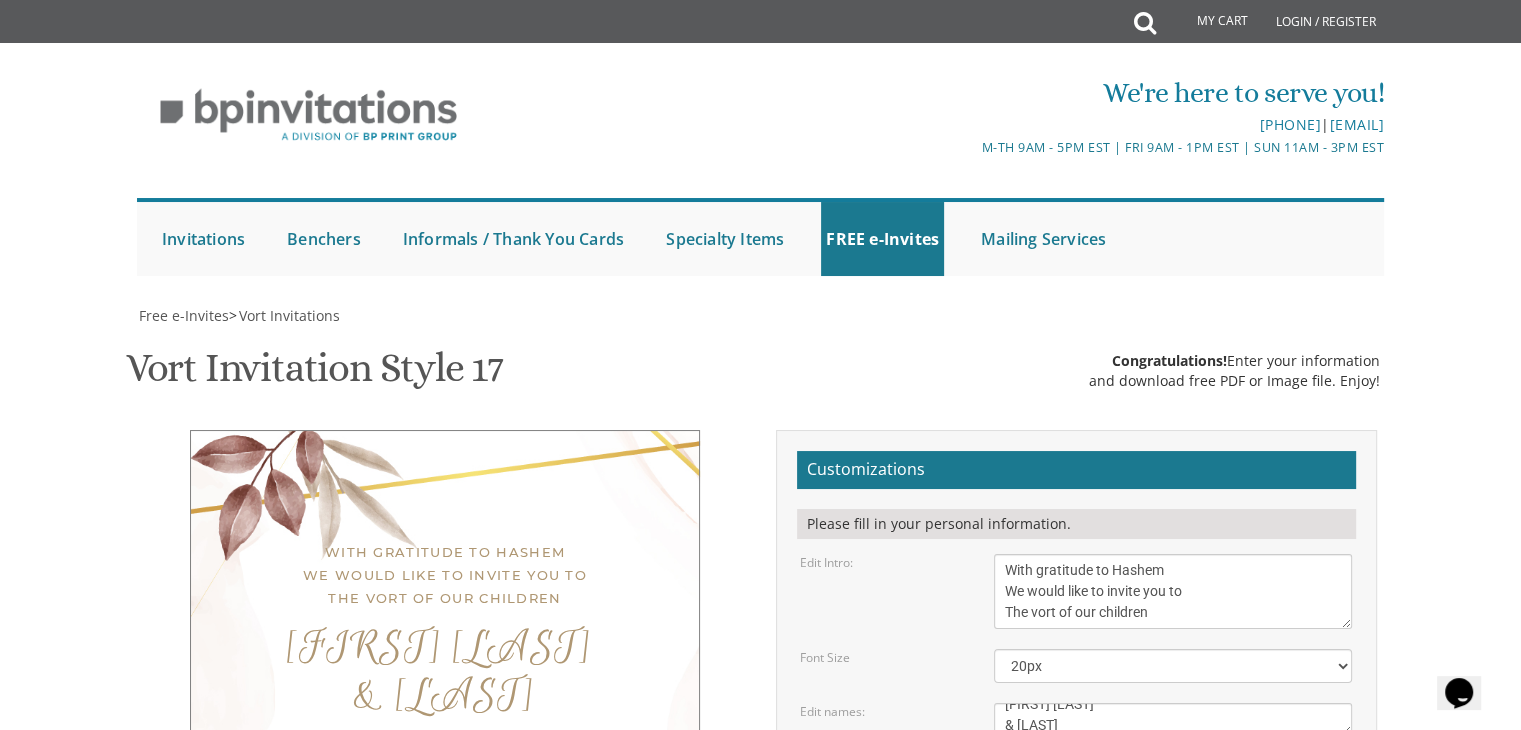 click on "[FIRST] and [LAST] [LAST]
[FIRST] and [LAST] [LAST]" at bounding box center (1173, 878) 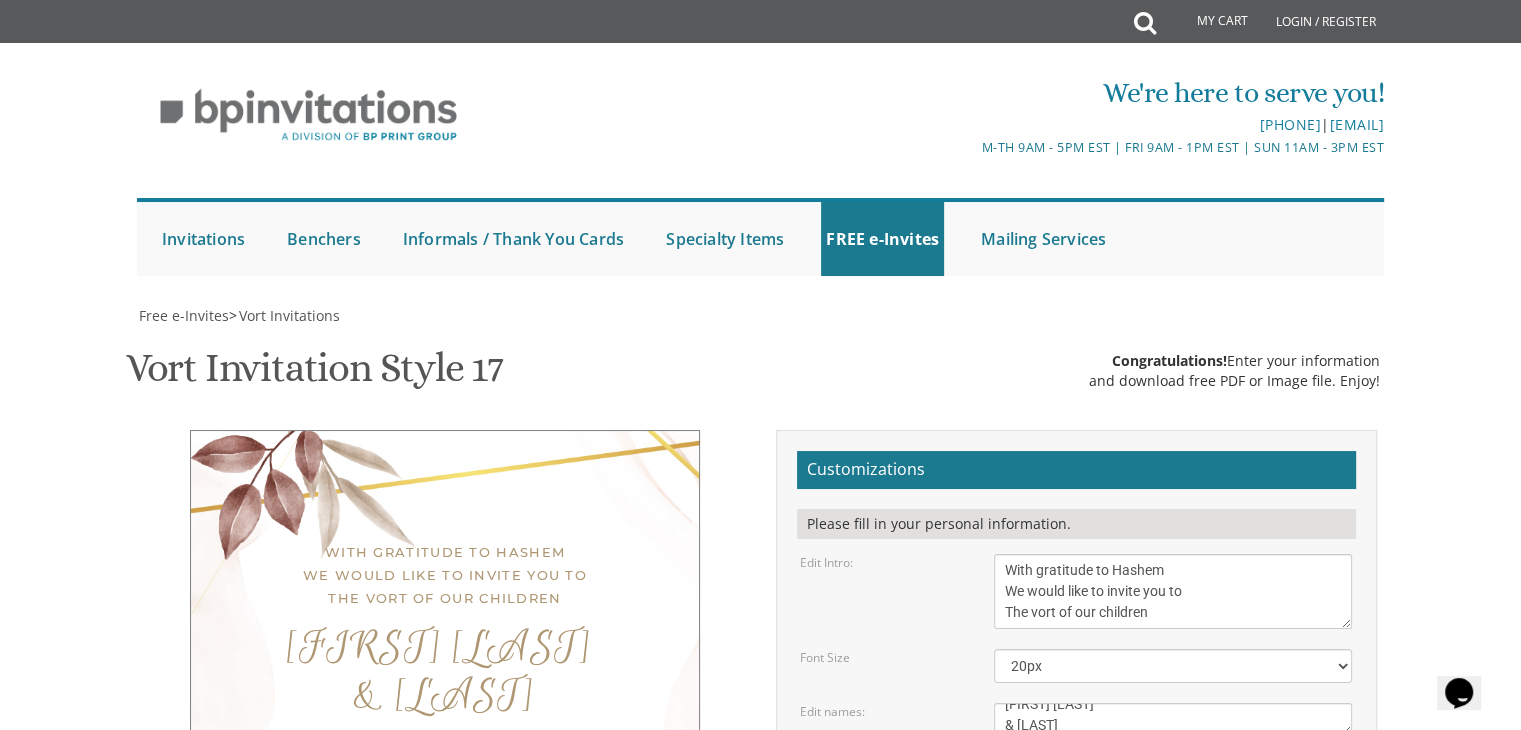 click on "[DAY], [MONTH] [NUMBER]th
[NUMBER]:00 [AM/PM]-[NUMBER]:00 [AM/PM] |[INSTITUTION]/ TA [SCHOOL_LEVEL]
[NUMBER] [STREET] | [CITY], [STATE]" at bounding box center [445, 780] 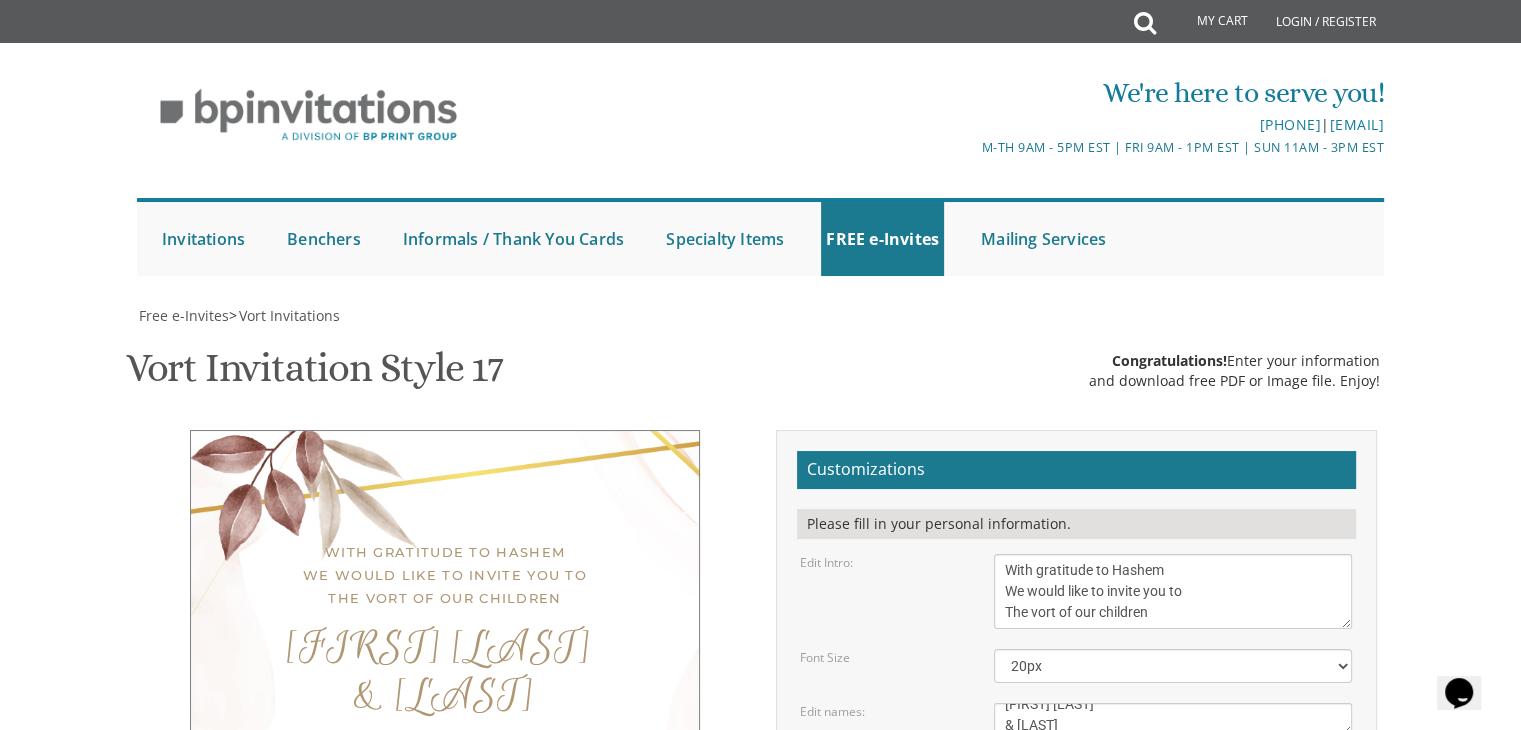 click on "[DAY], [MONTH] [NUMBER]th
[NUMBER]-[NUMBER] [AM/PM]  |  [INSTITUTION]
[NUMBER] [STREET]  |  [CITY], [STATE]" at bounding box center [1173, 793] 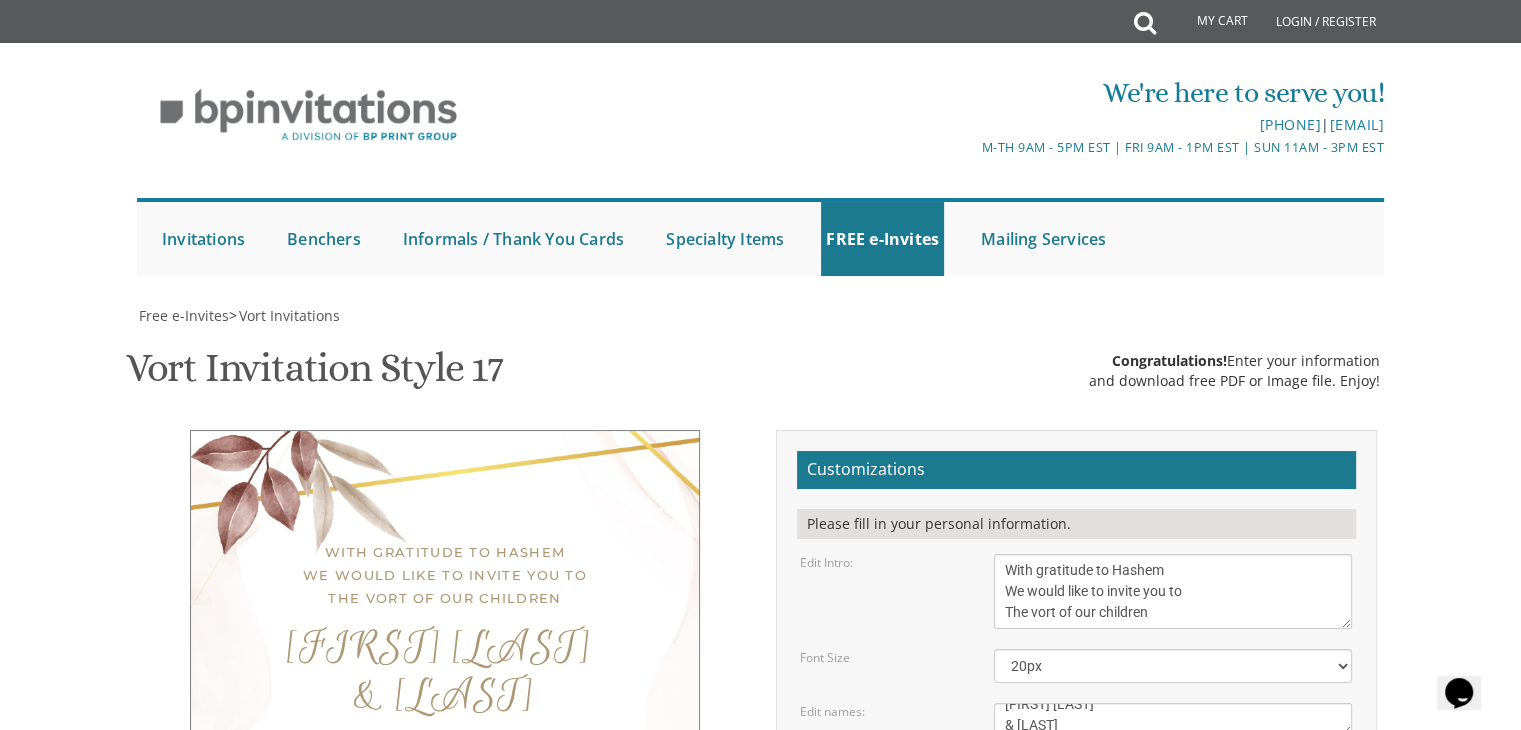 click on "With gratitude to Hashem
We would like to invite you to
The vort of our children
[FIRST] [LAST]
& [LAST]
[DATE], [MONTH] [DAY]
[TIME]-[TIME] | TA High school
[NUMBER] [STREET] | [CITY] [STATE]
[FIRST] [LAST] and [LAST] [LAST]
[FIRST] and [LAST] [LAST]" at bounding box center (445, 717) 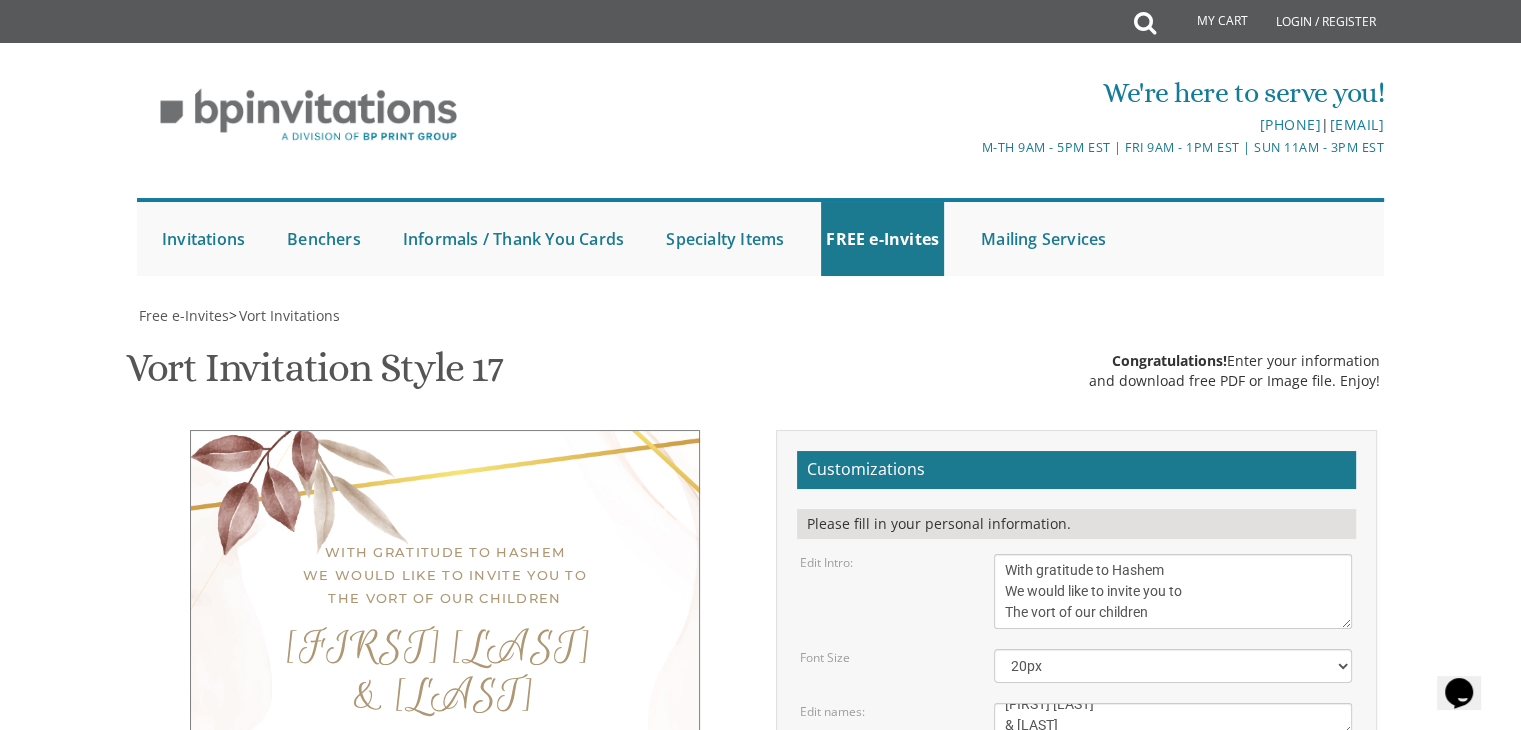drag, startPoint x: 1031, startPoint y: 564, endPoint x: 1105, endPoint y: 580, distance: 75.70998 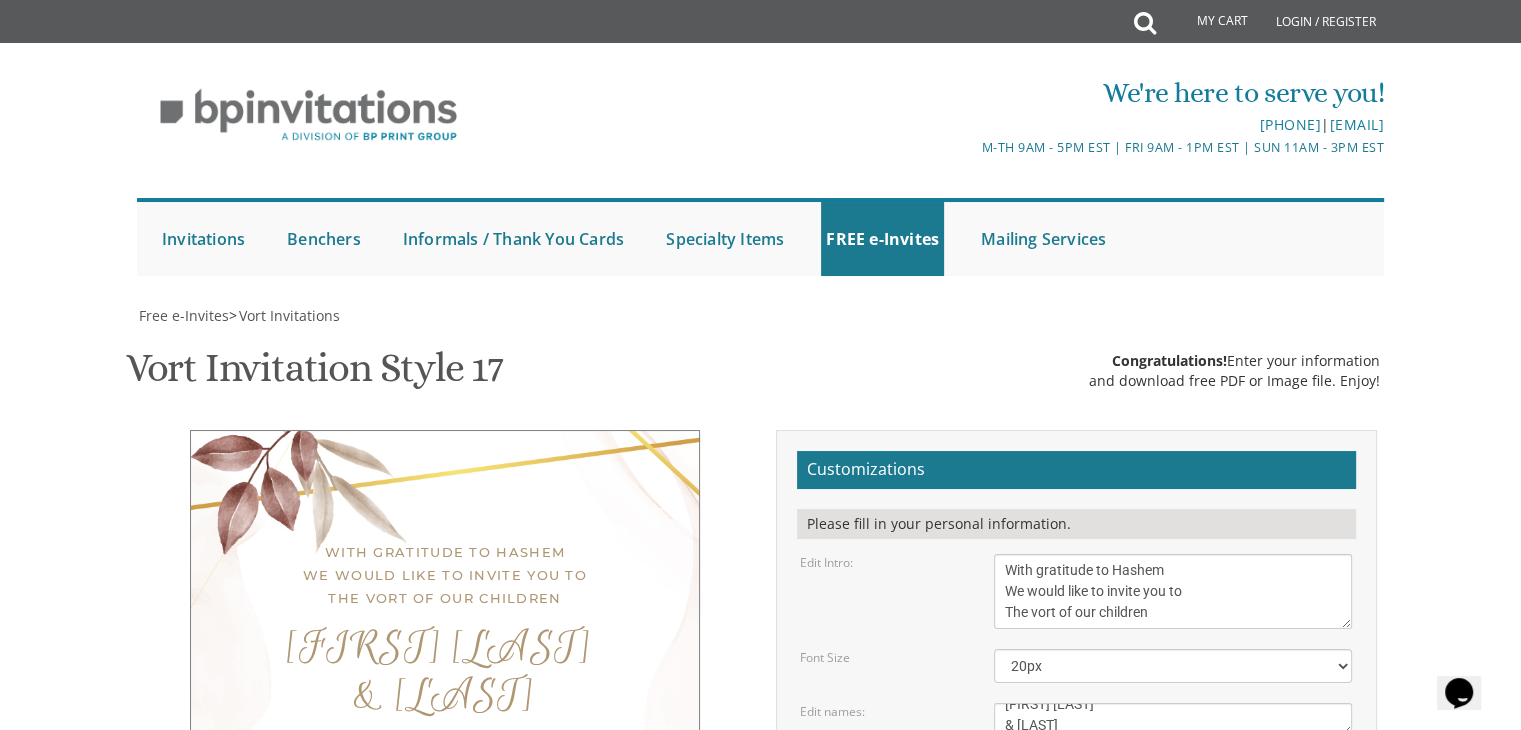 click on "My Cart
Total:
View Cart   Item(s)
Submit
My Cart
Total:
View Cart   Item(s)
Login / Register
|" at bounding box center [760, 824] 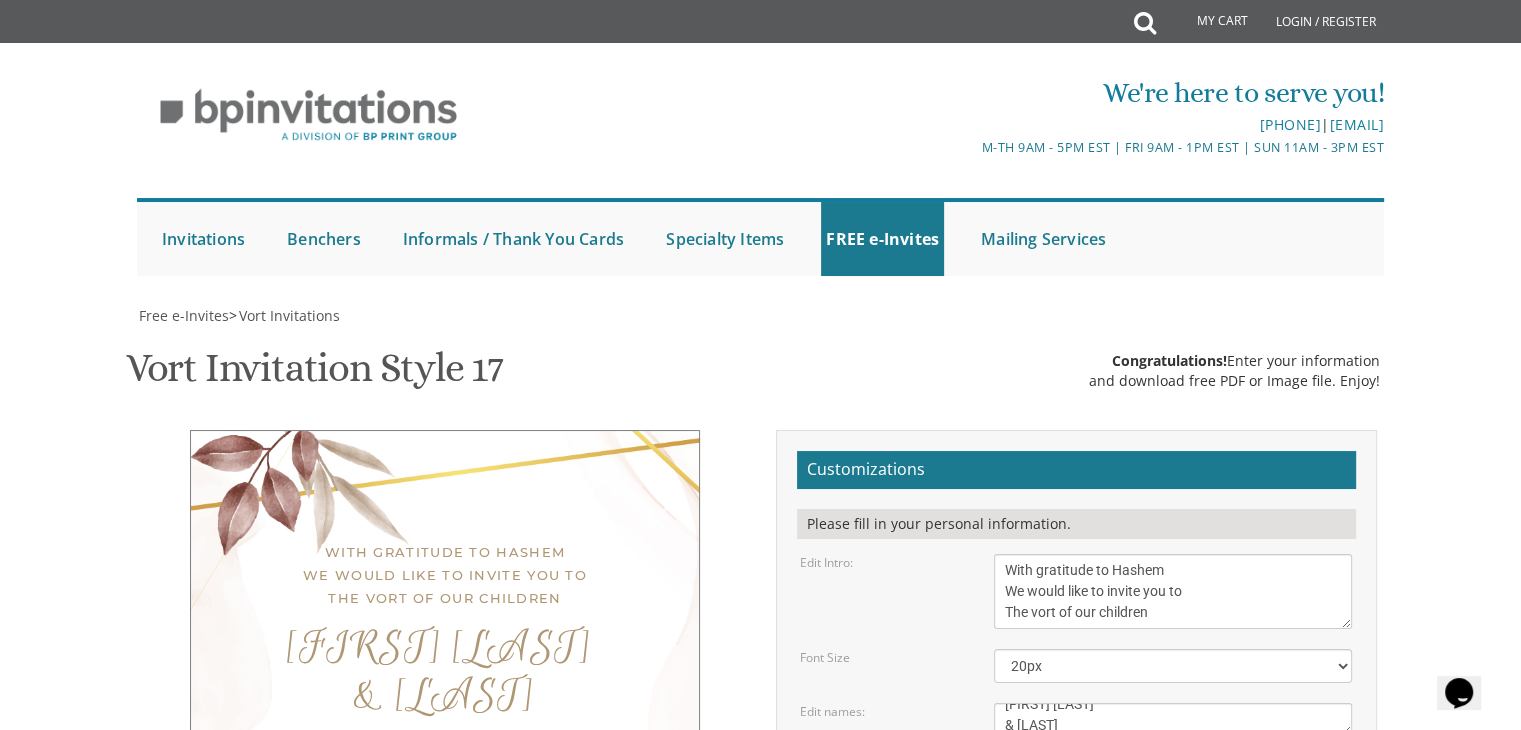 click on "[FIRST] and [LAST] [LAST]
[FIRST] and [LAST] [LAST]" at bounding box center (1173, 878) 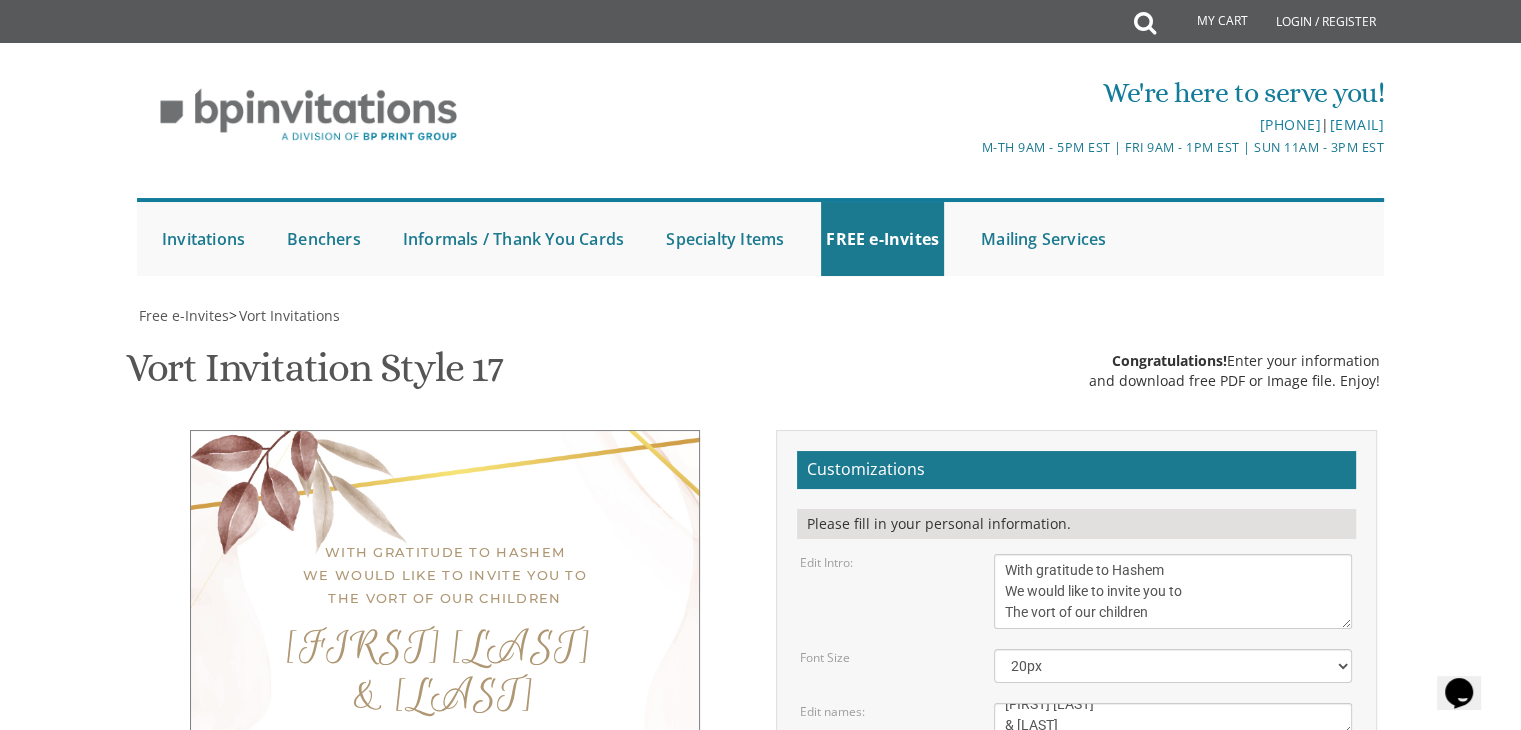 click on "[DAY], [MONTH] [NUMBER]th
[NUMBER]-[NUMBER] [AM/PM]  |  [INSTITUTION]
[NUMBER] [STREET]  |  [CITY], [STATE]" at bounding box center [1173, 793] 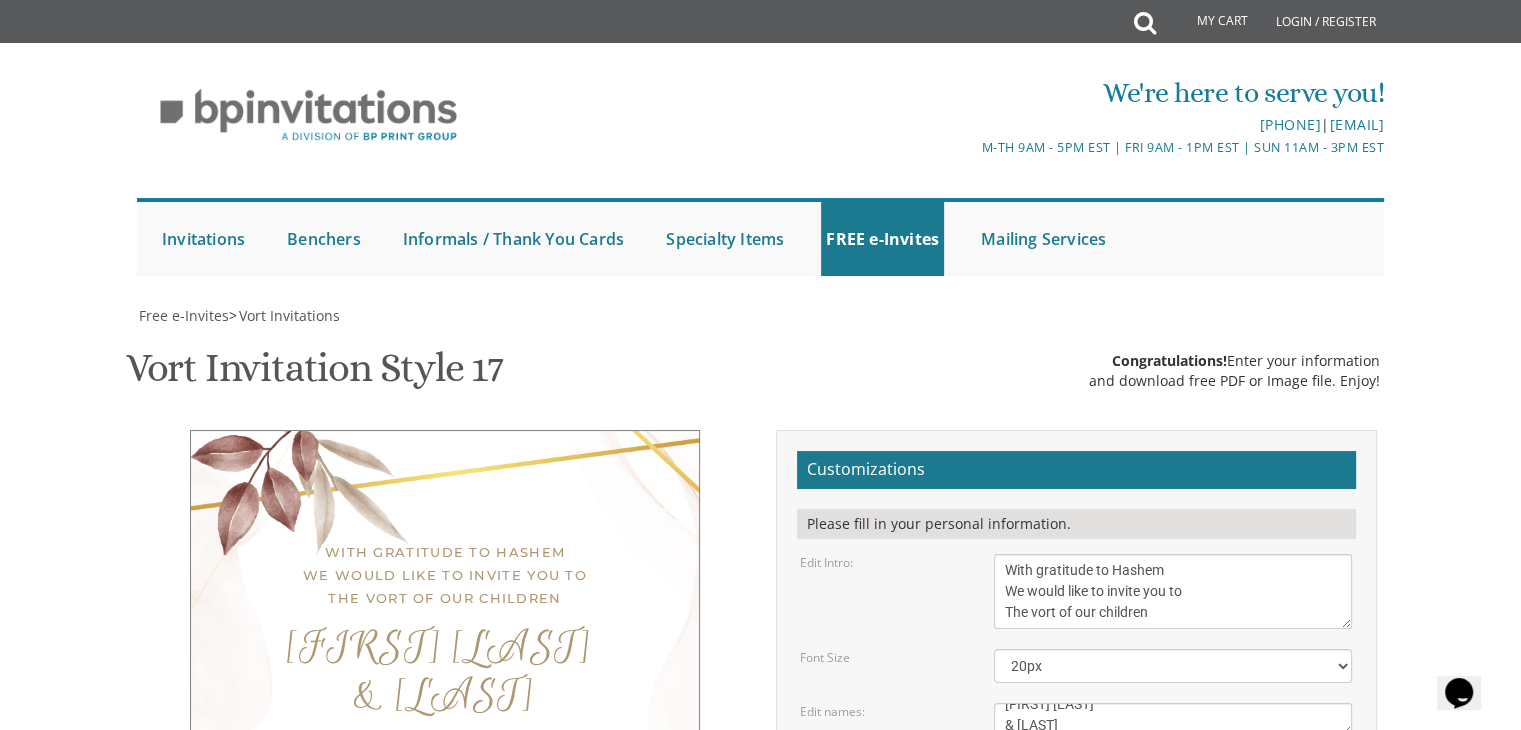 click on "[DAY], [MONTH] [NUMBER]th
[NUMBER]-[NUMBER] [AM/PM]  |  [INSTITUTION]
[NUMBER] [STREET]  |  [CITY], [STATE]" at bounding box center [1173, 793] 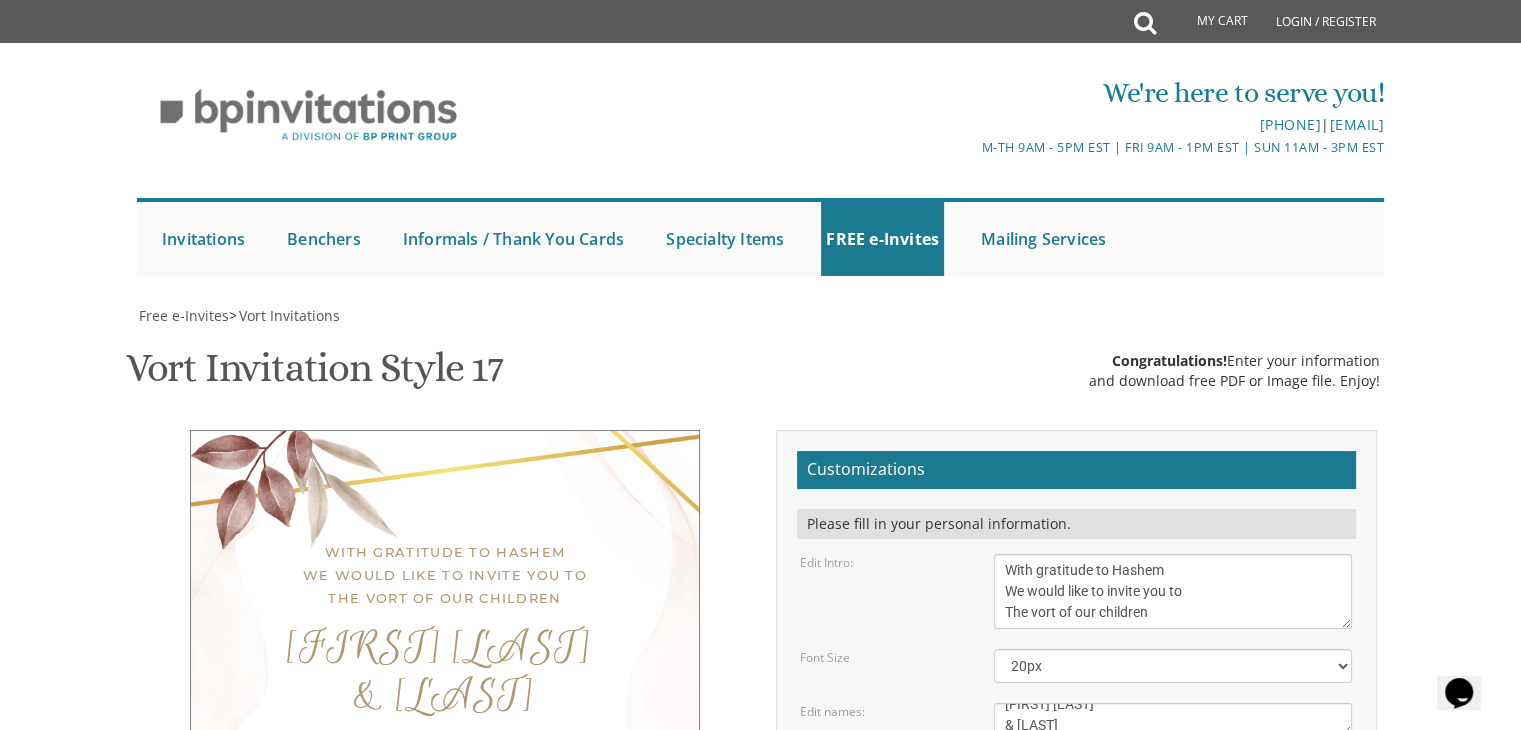 click on "Please fill in your personal information.
Please fill in your personal information.
Edit Intro:
With gratitude to Hashem
We would like to invite you to
The vort of our children
20px" at bounding box center [1076, 773] 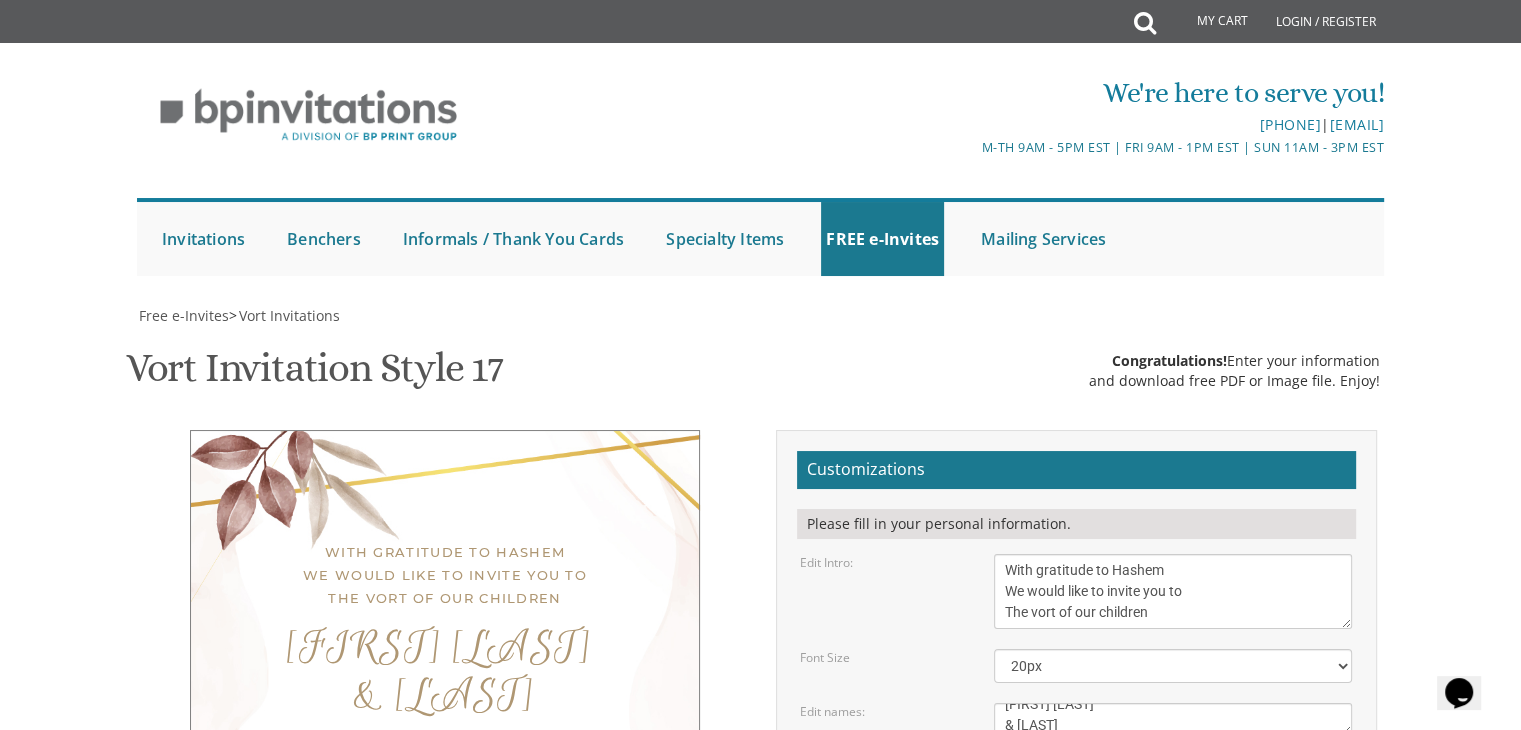 click on "[DAY], [MONTH] [NUMBER]th
[NUMBER]-[NUMBER] [AM/PM]  |  [INSTITUTION]
[NUMBER] [STREET]  |  [CITY], [STATE]" at bounding box center (1173, 793) 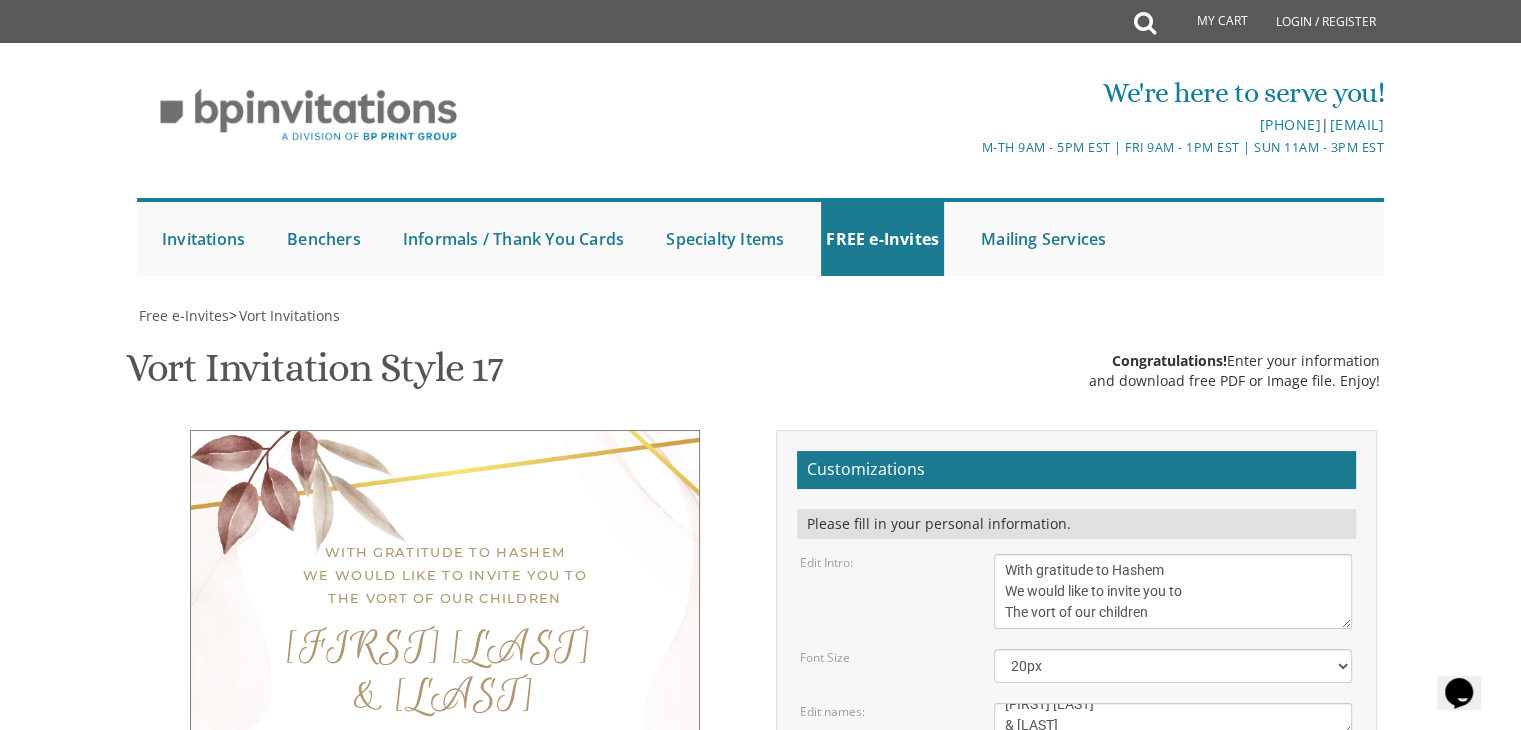 click on "My Cart
Total:
View Cart   Item(s)
Submit
My Cart
Total:
View Cart   Item(s)
Login / Register
|" at bounding box center (760, 824) 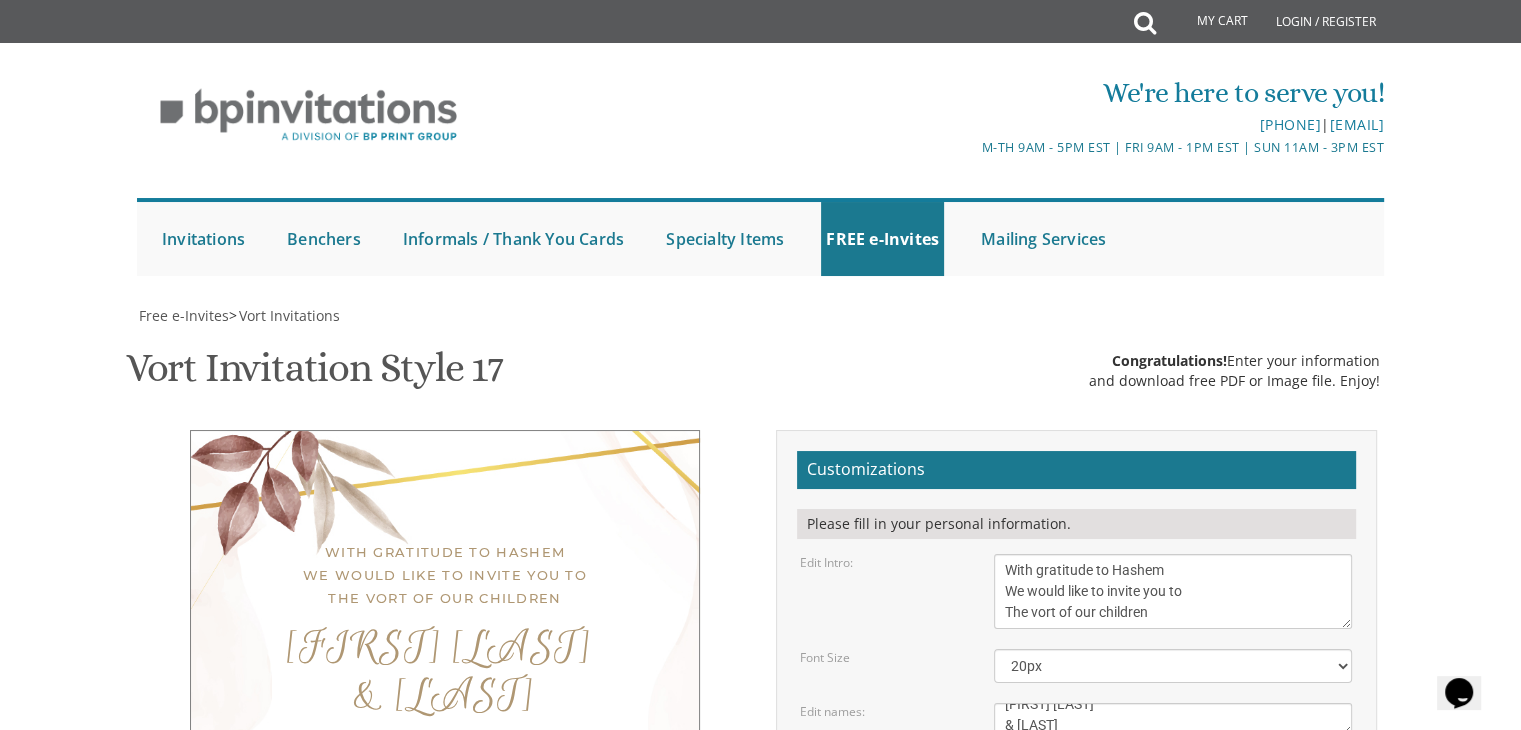 click on "[DAY], [MONTH] [NUMBER]th
[NUMBER]-[NUMBER] [AM/PM]  |  [INSTITUTION]
[NUMBER] [STREET]  |  [CITY], [STATE]" at bounding box center [1173, 793] 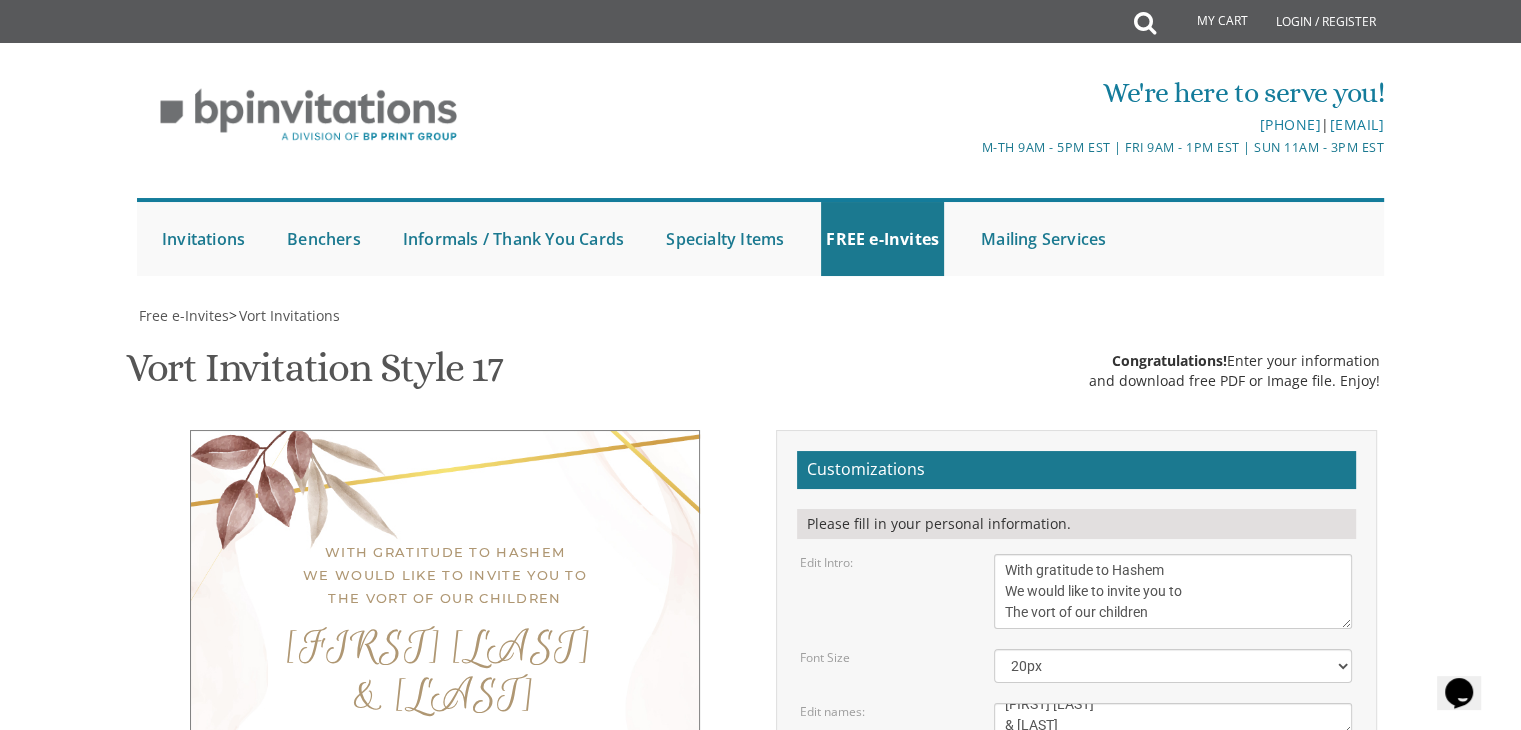 click on "[FIRST] [LAST]
& [LAST]" at bounding box center (445, 672) 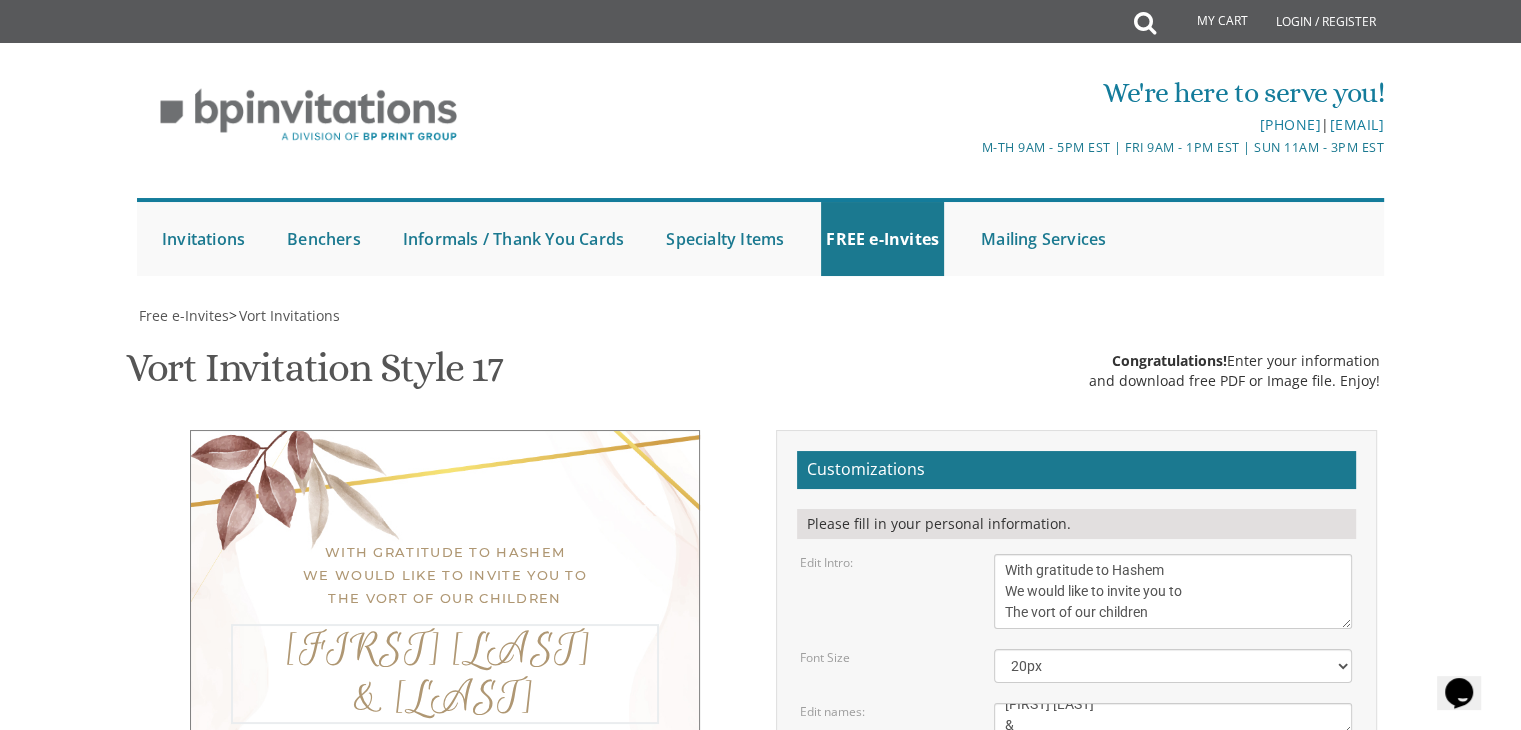 scroll, scrollTop: 36, scrollLeft: 0, axis: vertical 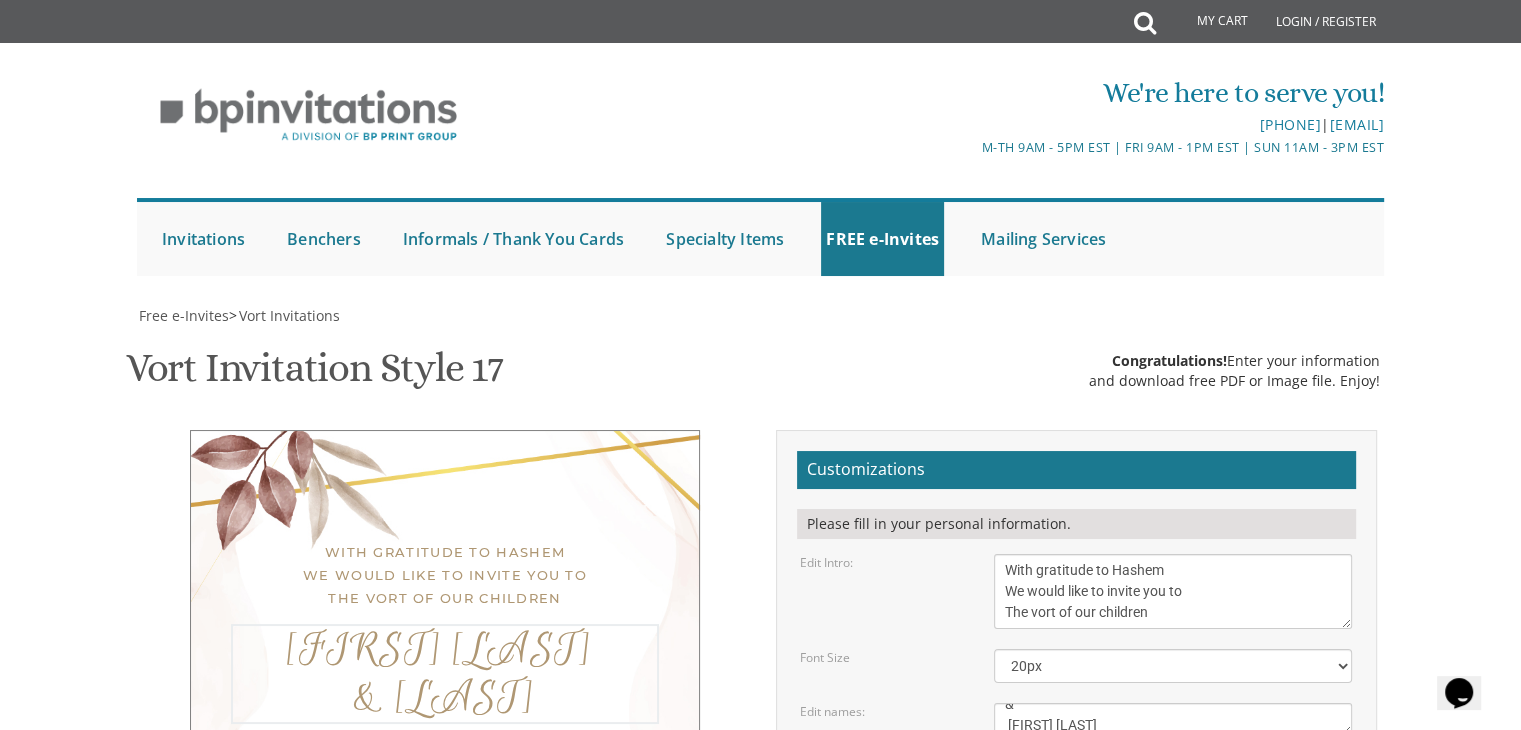 click on "[NUMBER] [STREET] [CITY] [STATE]
[FIRST] [LAST] and [FIRST] [LAST]
[FIRST] and [FIRST] [LAST]" at bounding box center [445, 708] 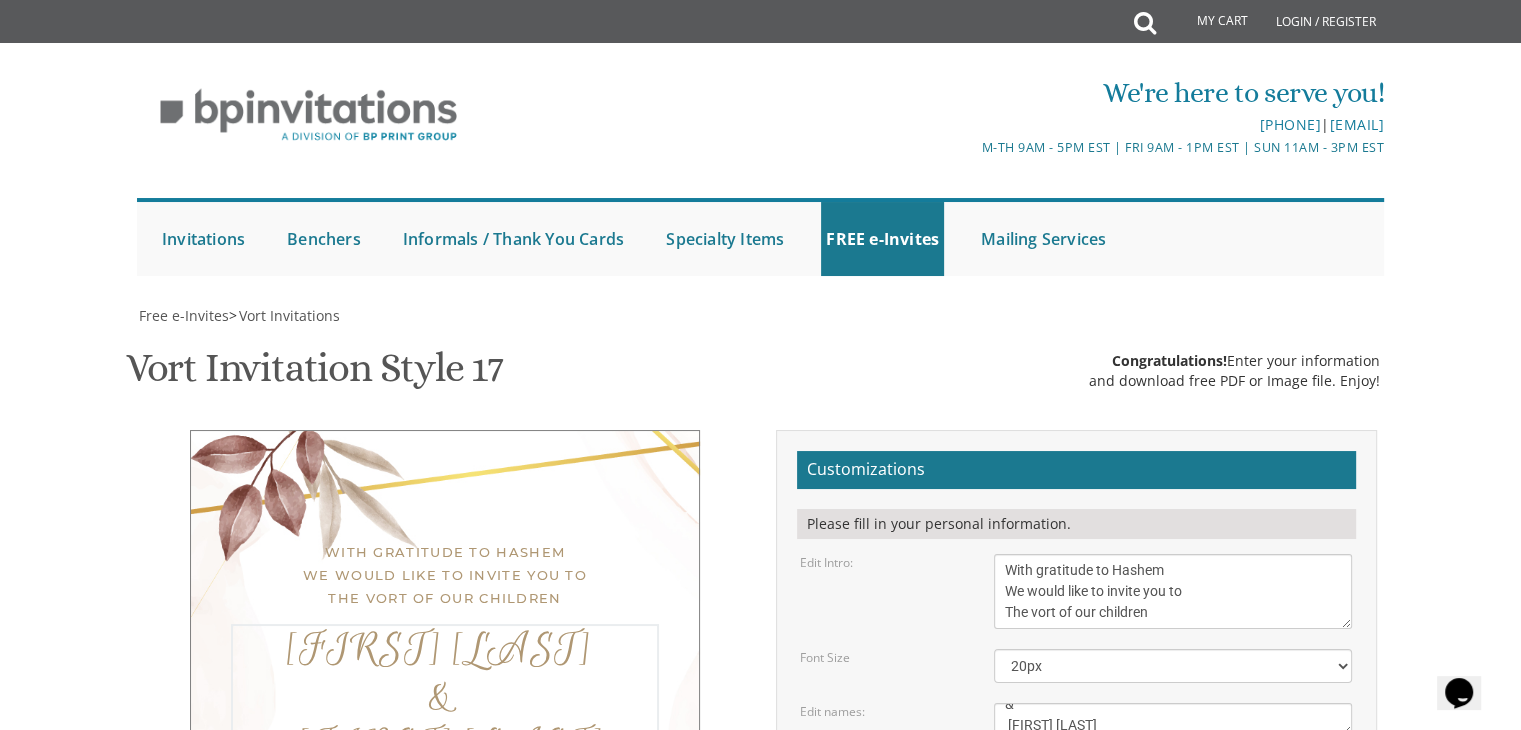 click on "[FIRST] & [LAST]" at bounding box center [1173, 719] 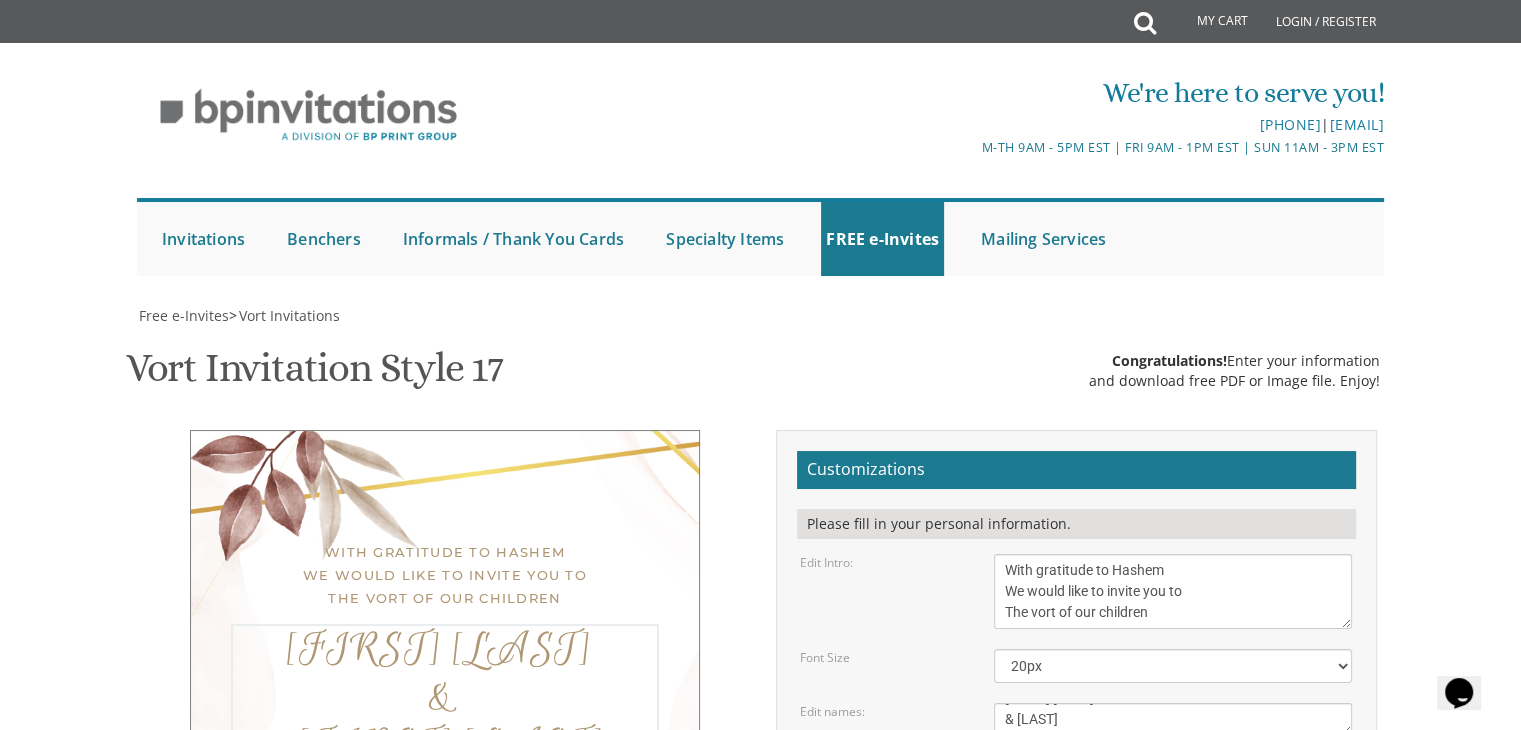 scroll, scrollTop: 15, scrollLeft: 0, axis: vertical 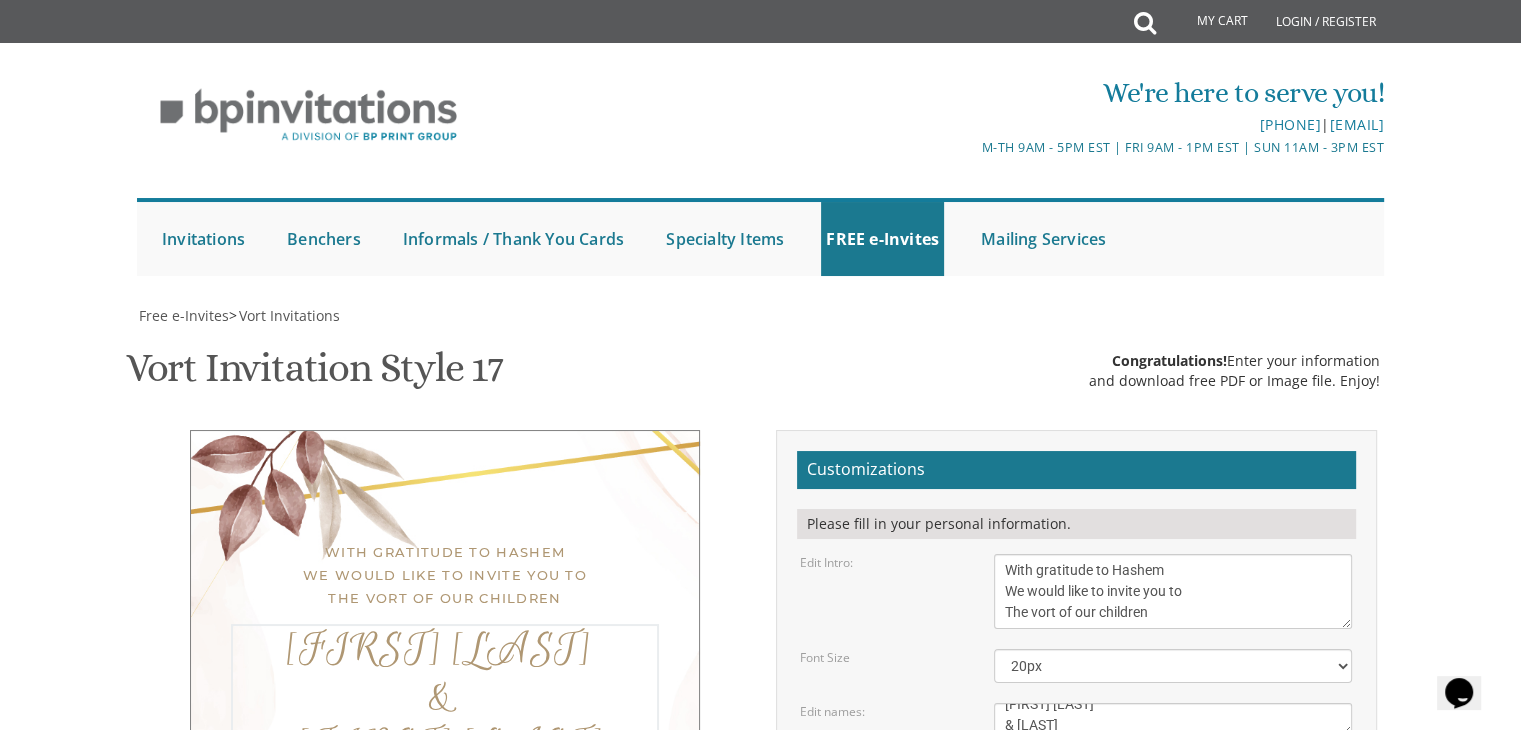 click on "[NUMBER] [STREET] [CITY] [STATE]
[FIRST] [LAST] and [FIRST] [LAST]
[FIRST] and [FIRST] [LAST]" at bounding box center (445, 719) 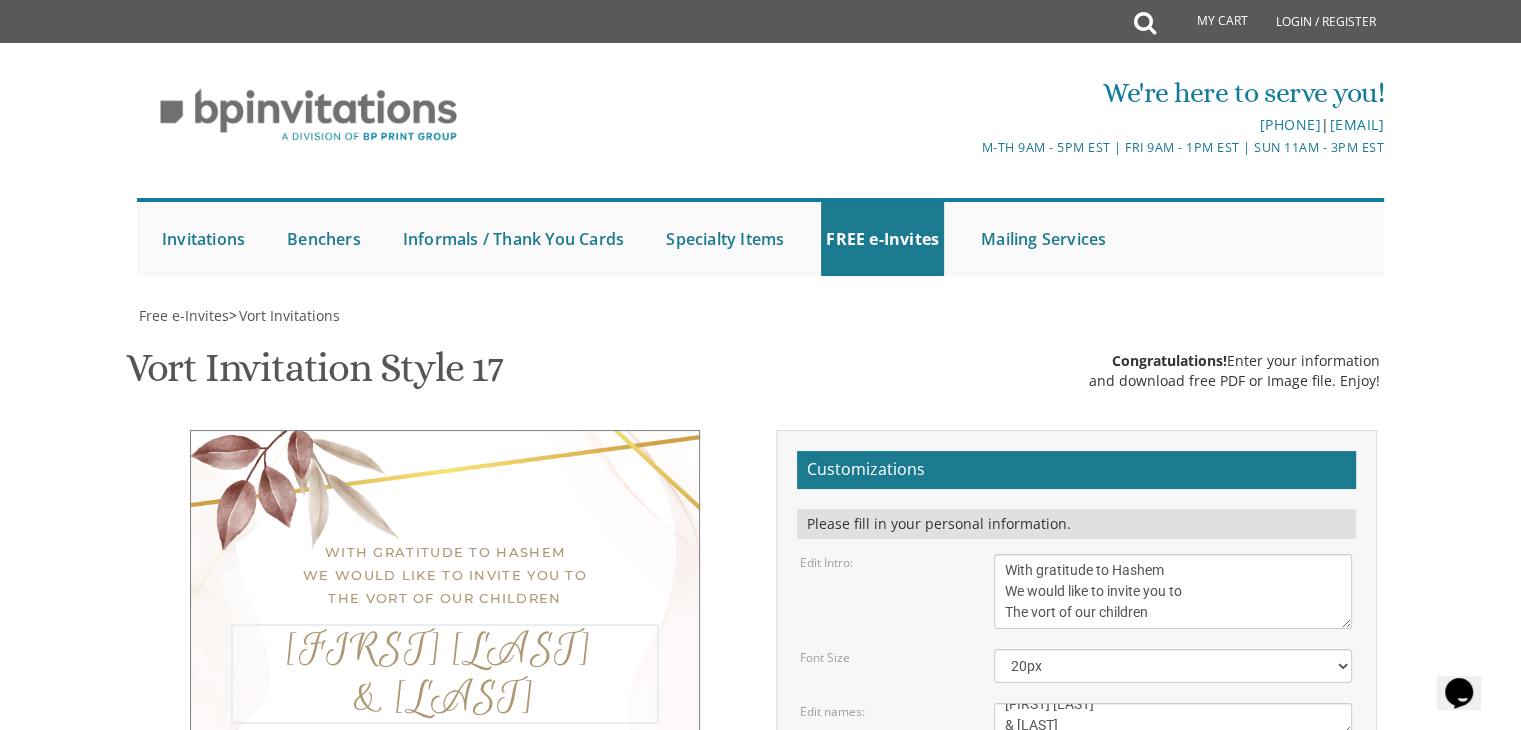 click on "[FIRST] & [LAST]" at bounding box center [1173, 719] 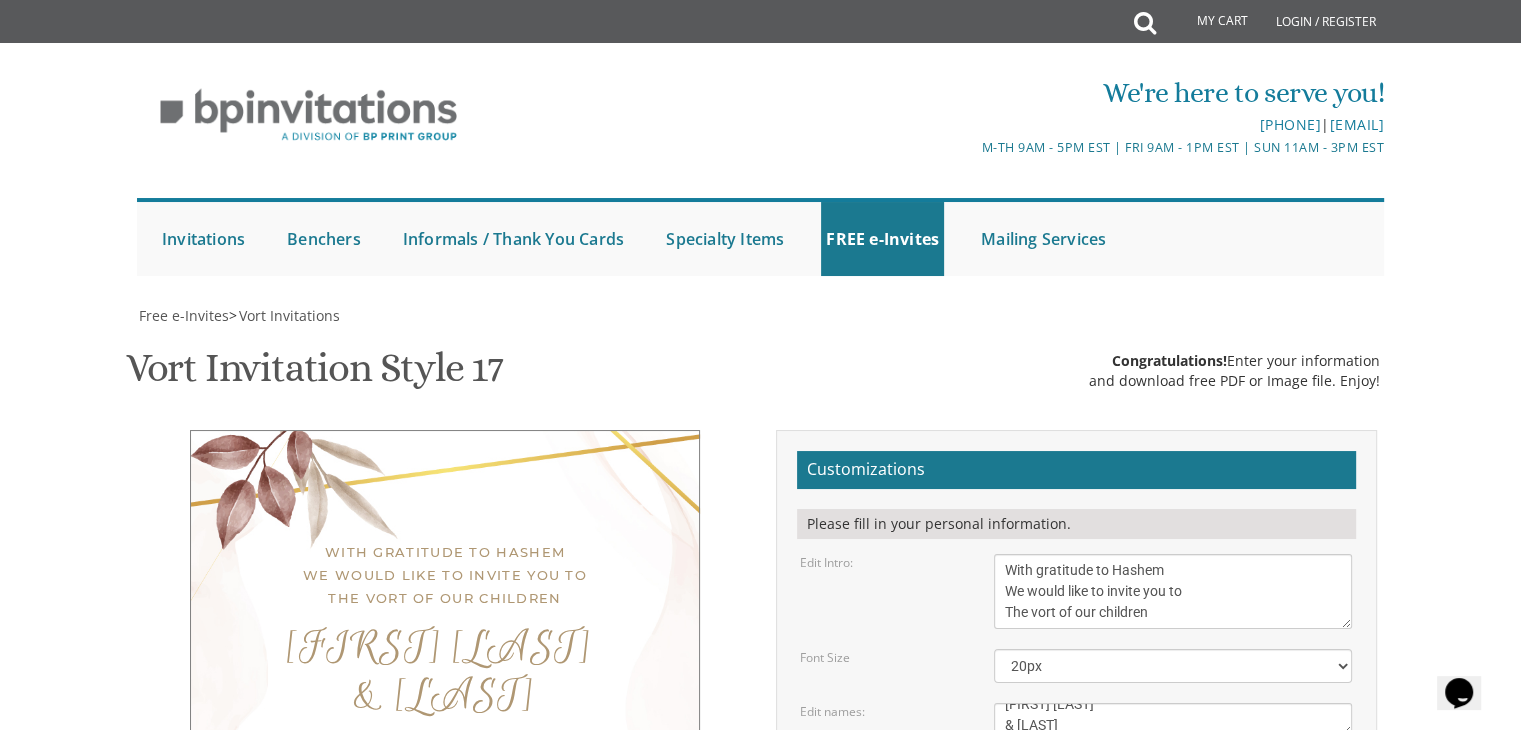 click on "Please fill in your personal information.
Please fill in your personal information.
Edit Intro:
With gratitude to Hashem
We would like to invite you to
The vort of our children
20px" at bounding box center [1076, 773] 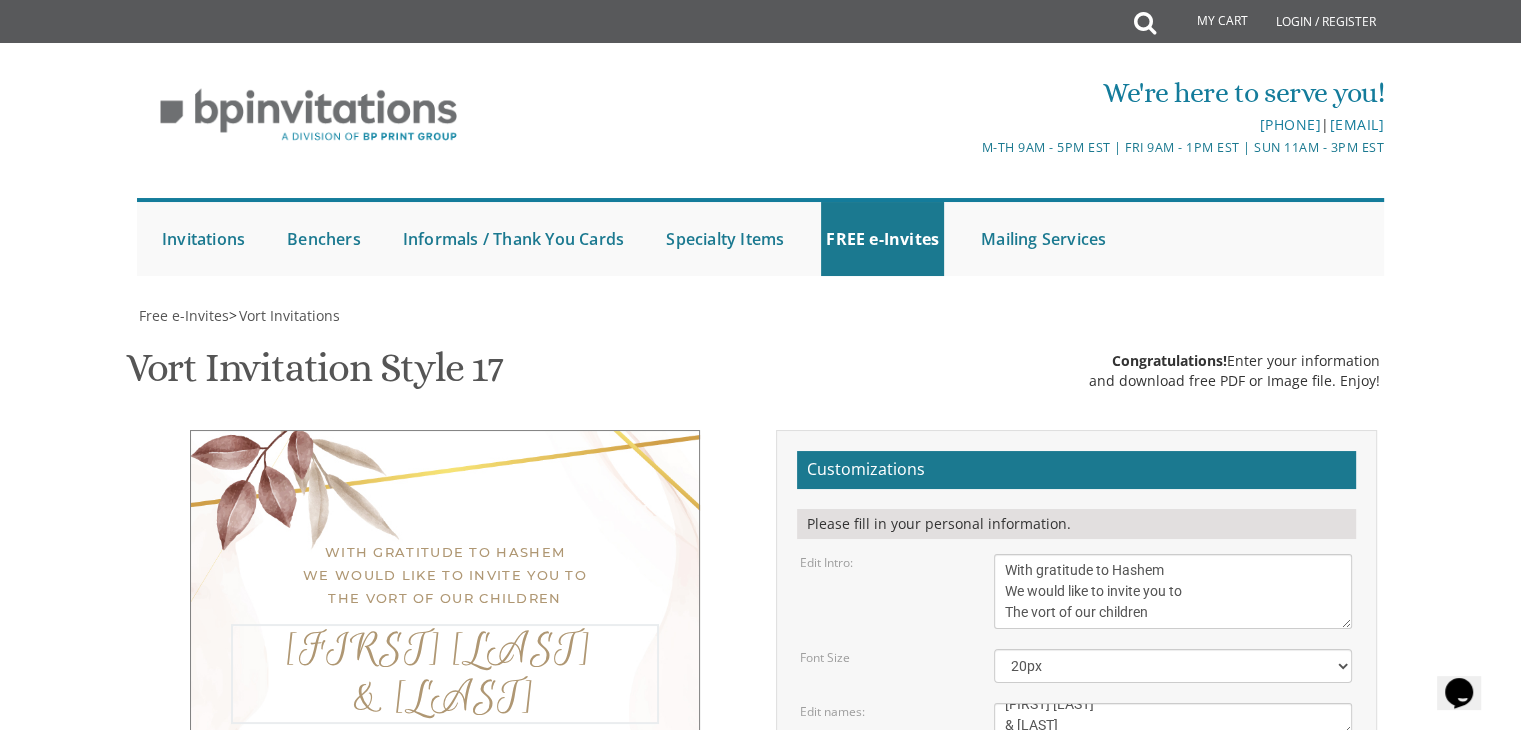 click on "[FIRST] & [LAST]" at bounding box center (1173, 719) 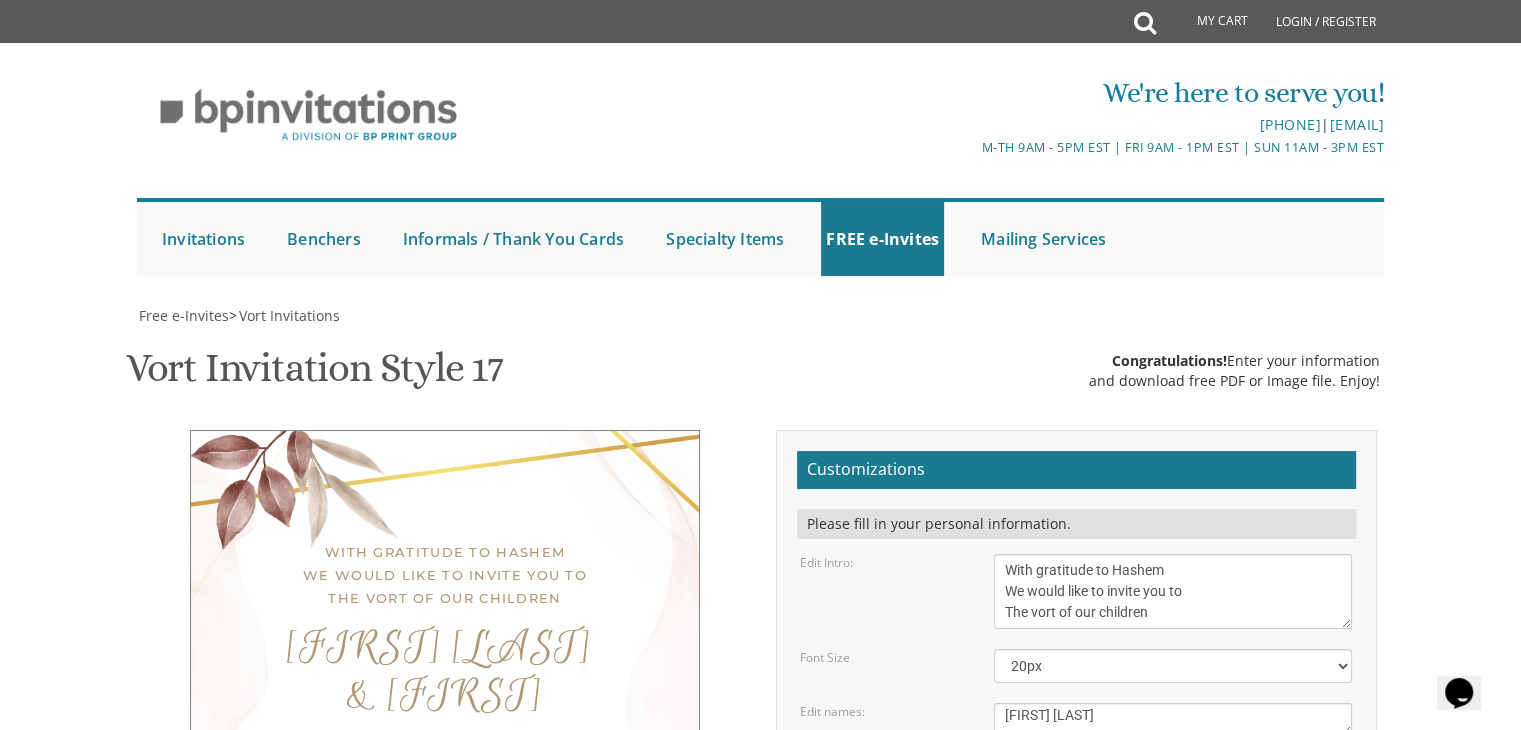 click on "Please fill in your personal information.
Please fill in your personal information.
Edit Intro:
With gratitude to Hashem
We would like to invite you to
The vort of our children
20px" at bounding box center [1076, 773] 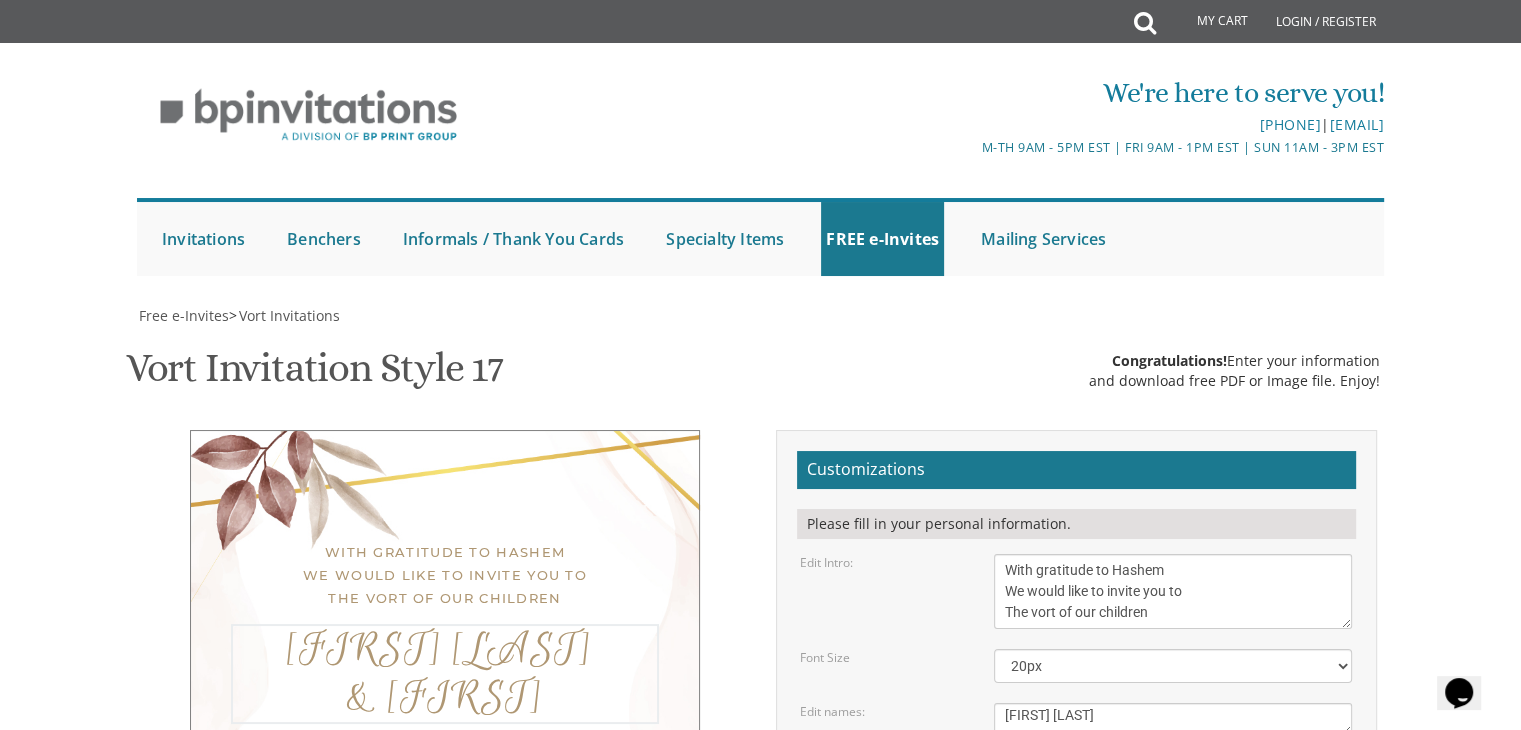 type on "[FIRST] [LAST]
& [LAST]" 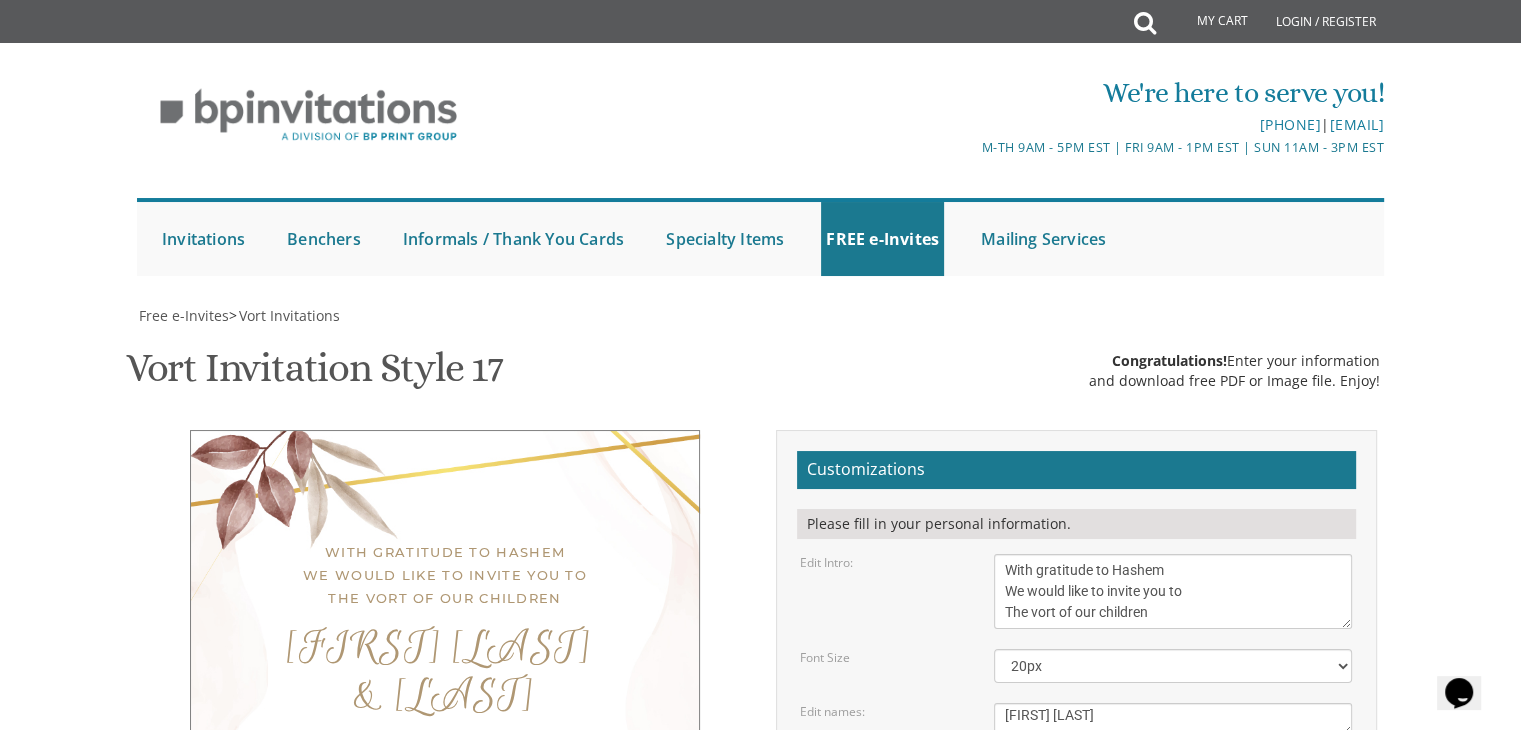 click on "[NUMBER] [STREET] [CITY] [STATE]
[FIRST] [LAST] and [FIRST] [LAST]
[FIRST] and [FIRST] [LAST]" at bounding box center (445, 706) 